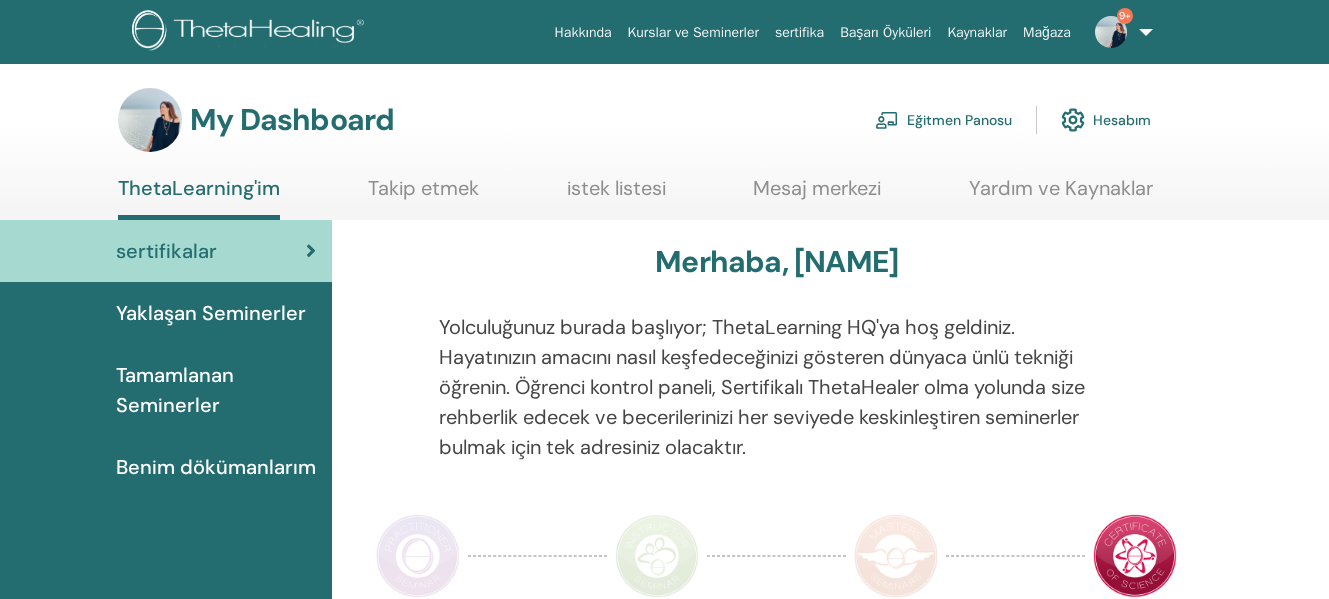 scroll, scrollTop: 0, scrollLeft: 0, axis: both 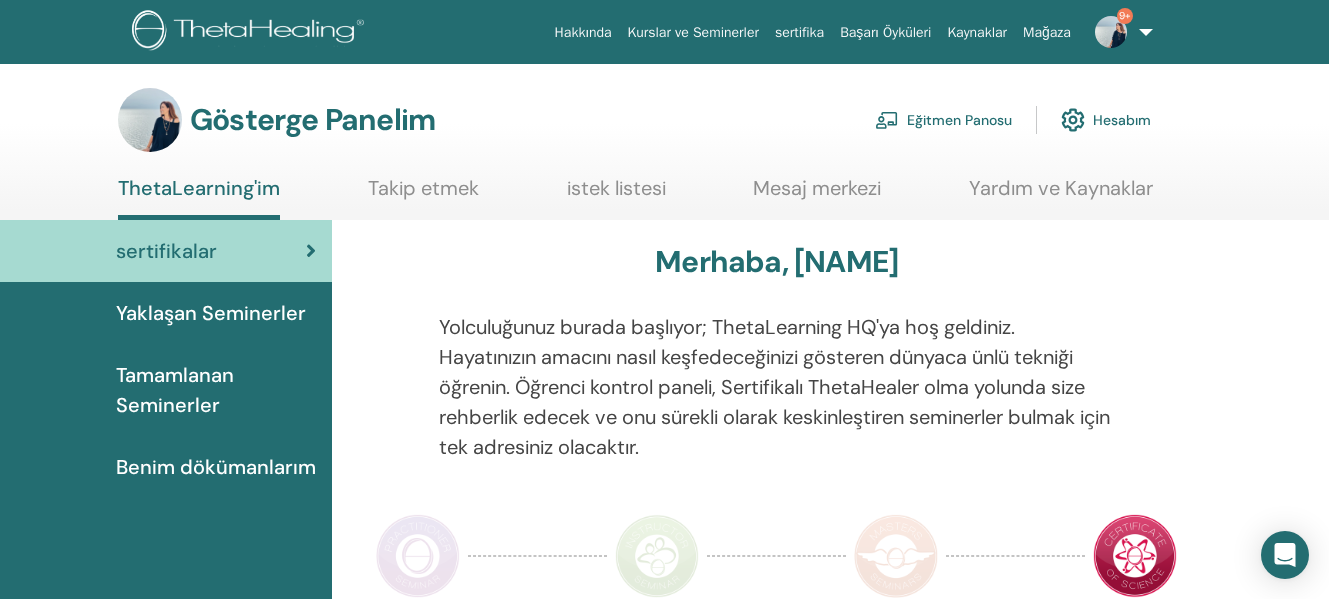 click on "Eğitmen Panosu" at bounding box center (959, 121) 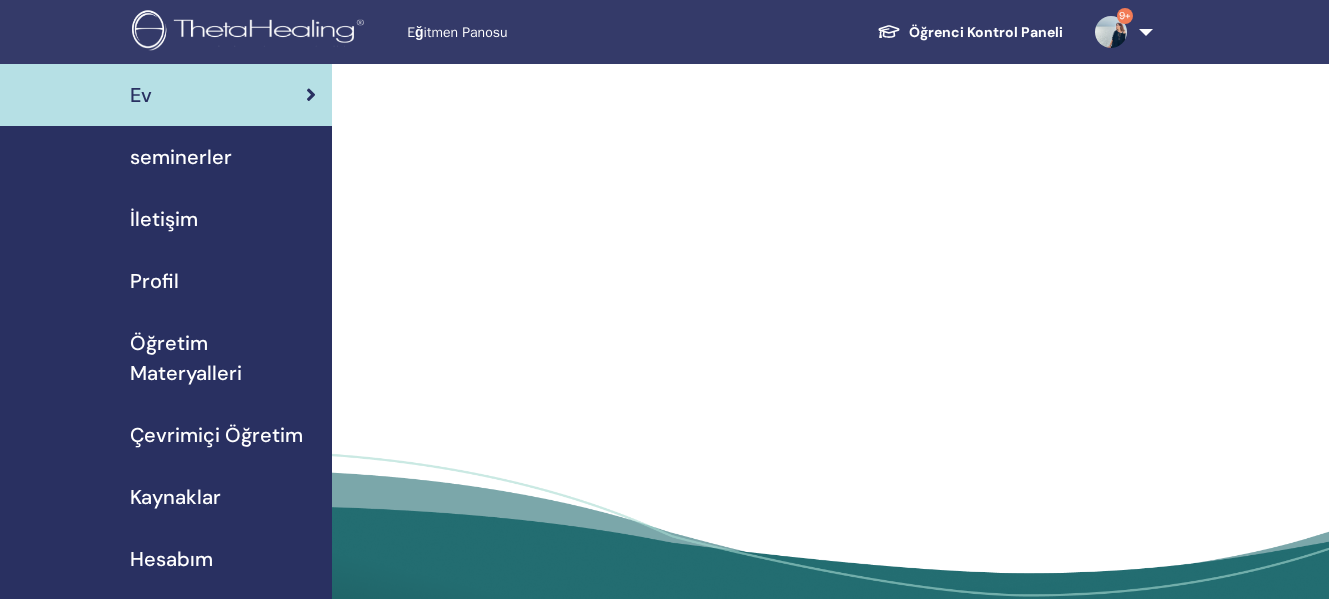 scroll, scrollTop: 0, scrollLeft: 0, axis: both 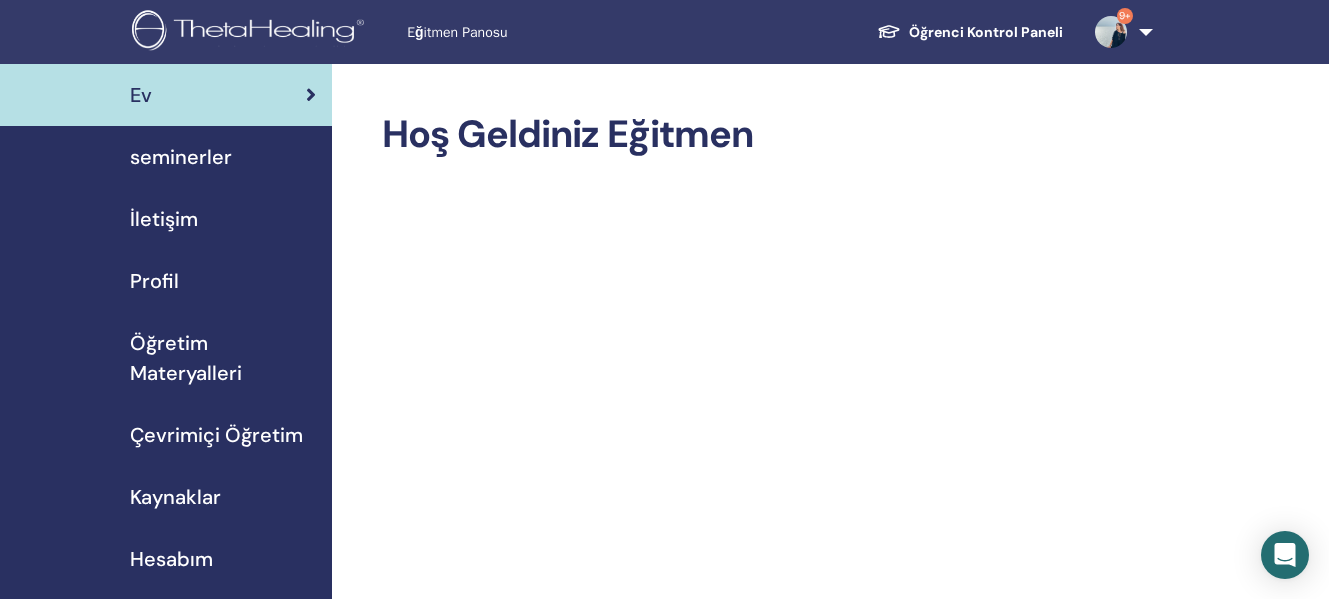 click on "seminerler" at bounding box center (181, 157) 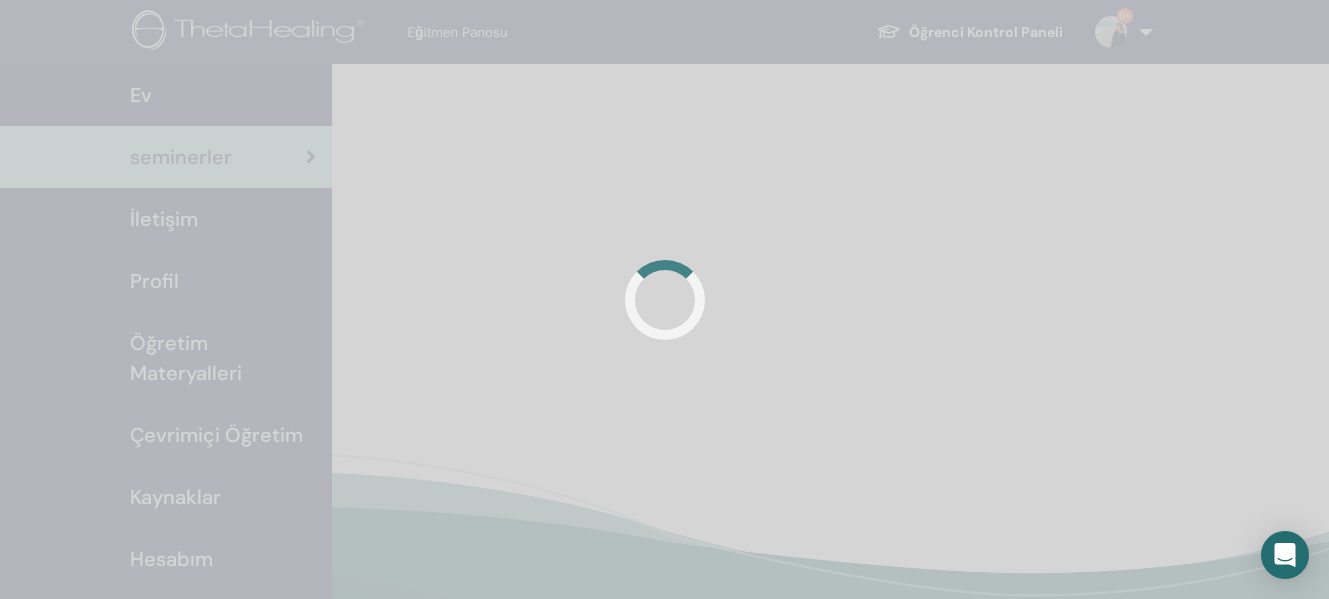 scroll, scrollTop: 0, scrollLeft: 0, axis: both 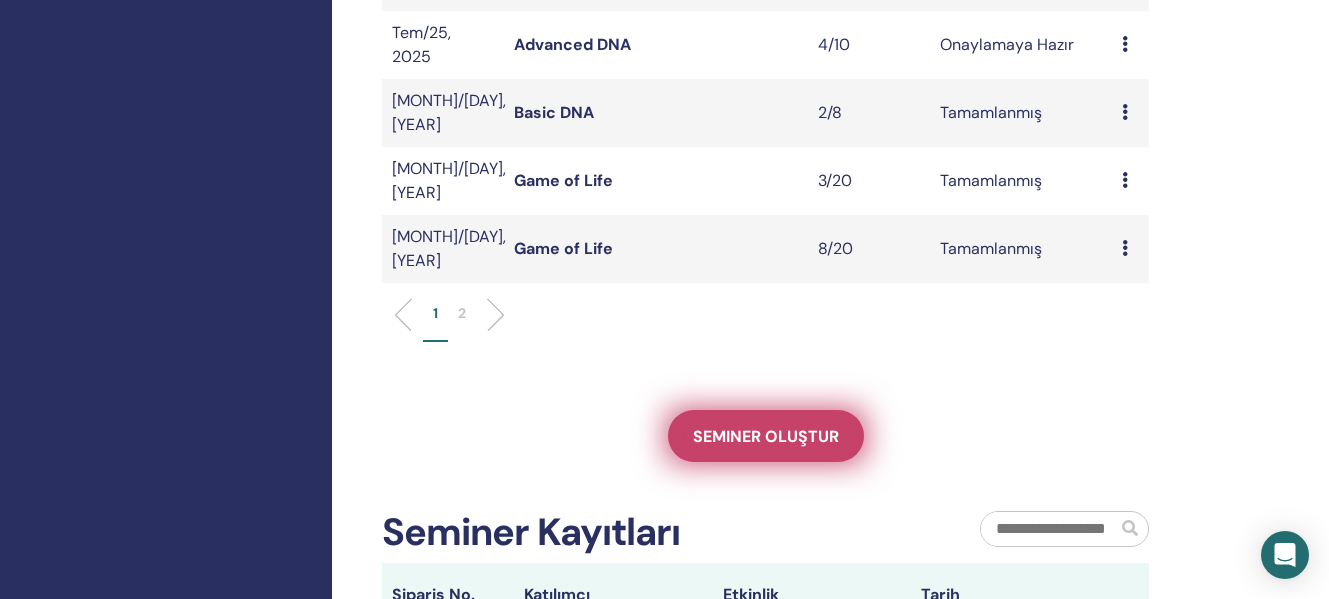 click on "Seminer oluştur" at bounding box center [766, 436] 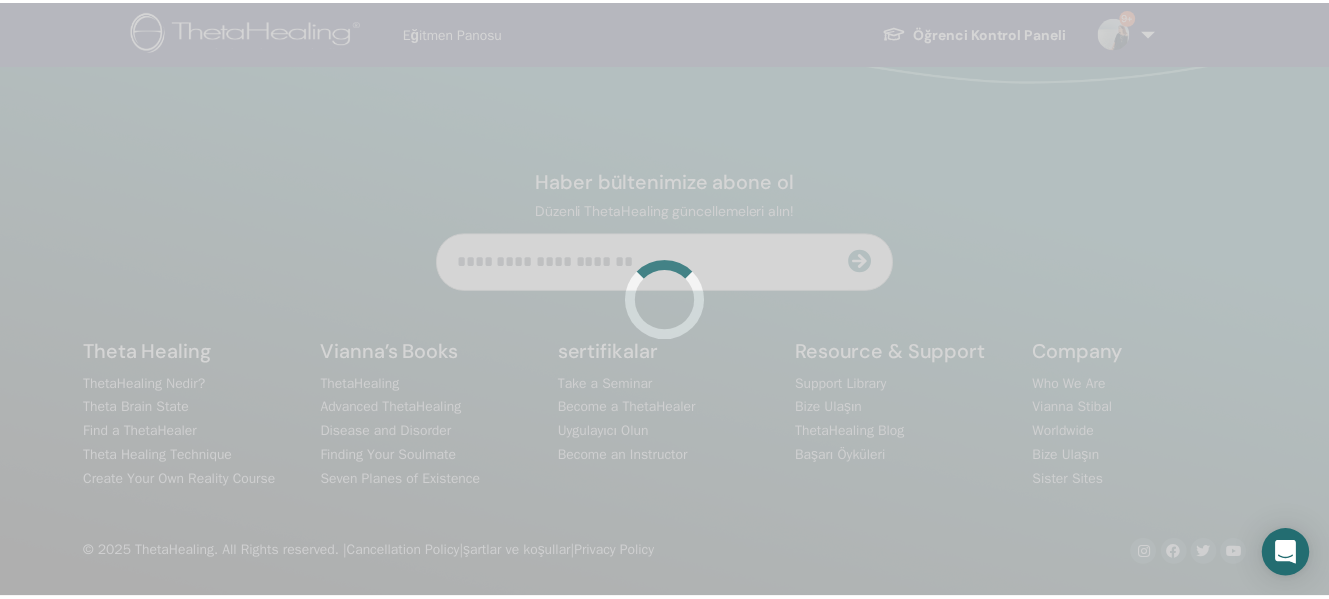 scroll, scrollTop: 0, scrollLeft: 0, axis: both 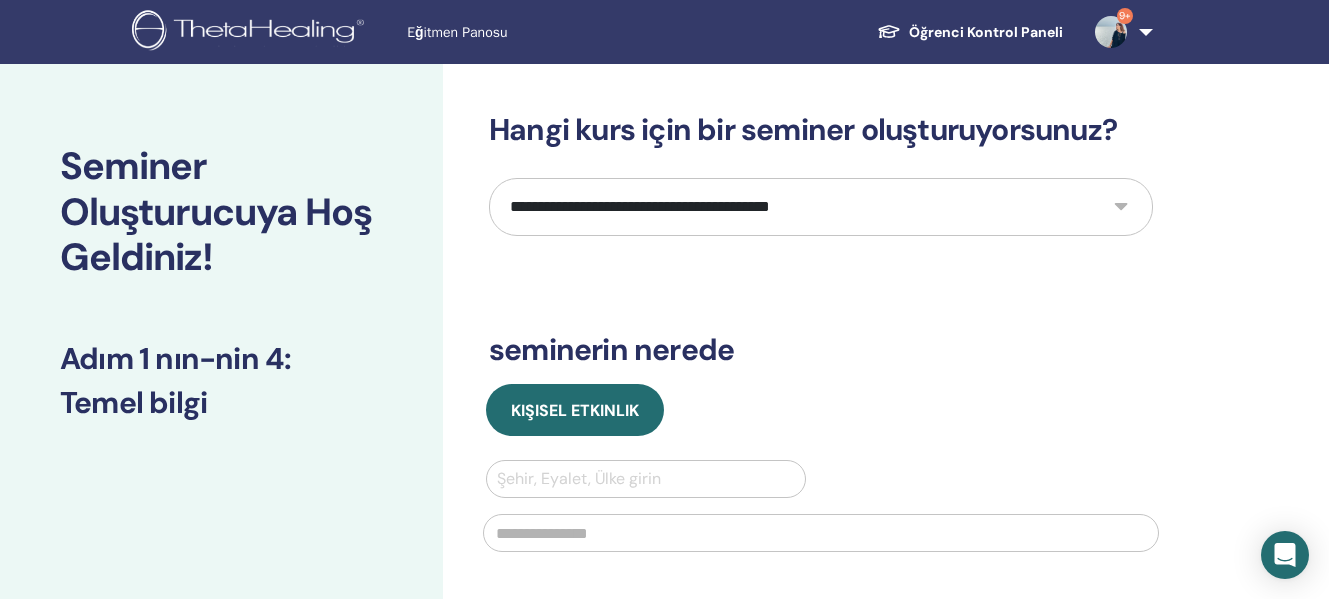 click on "**********" at bounding box center [821, 207] 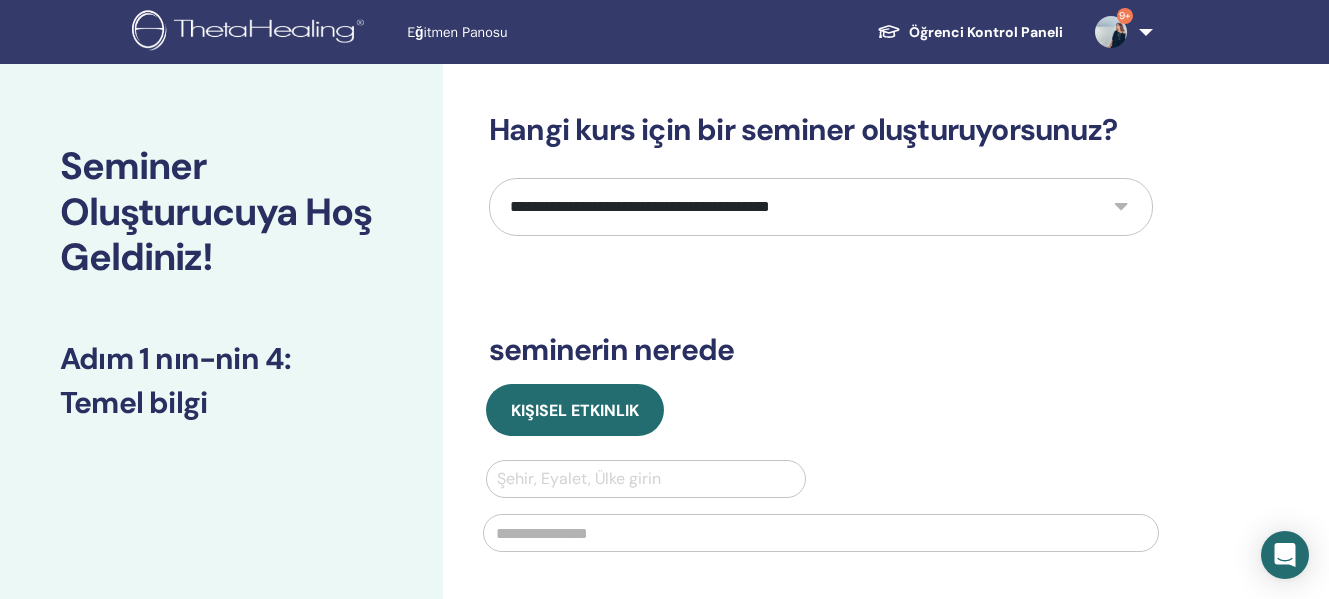 select on "*" 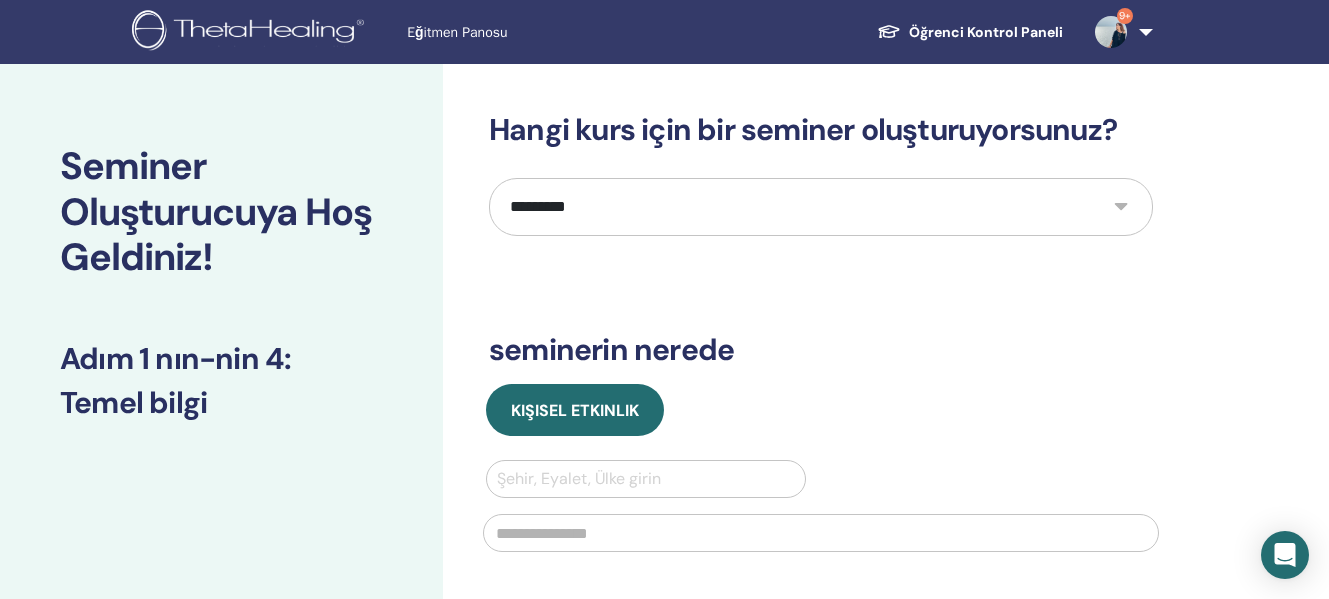 click on "**********" at bounding box center [821, 207] 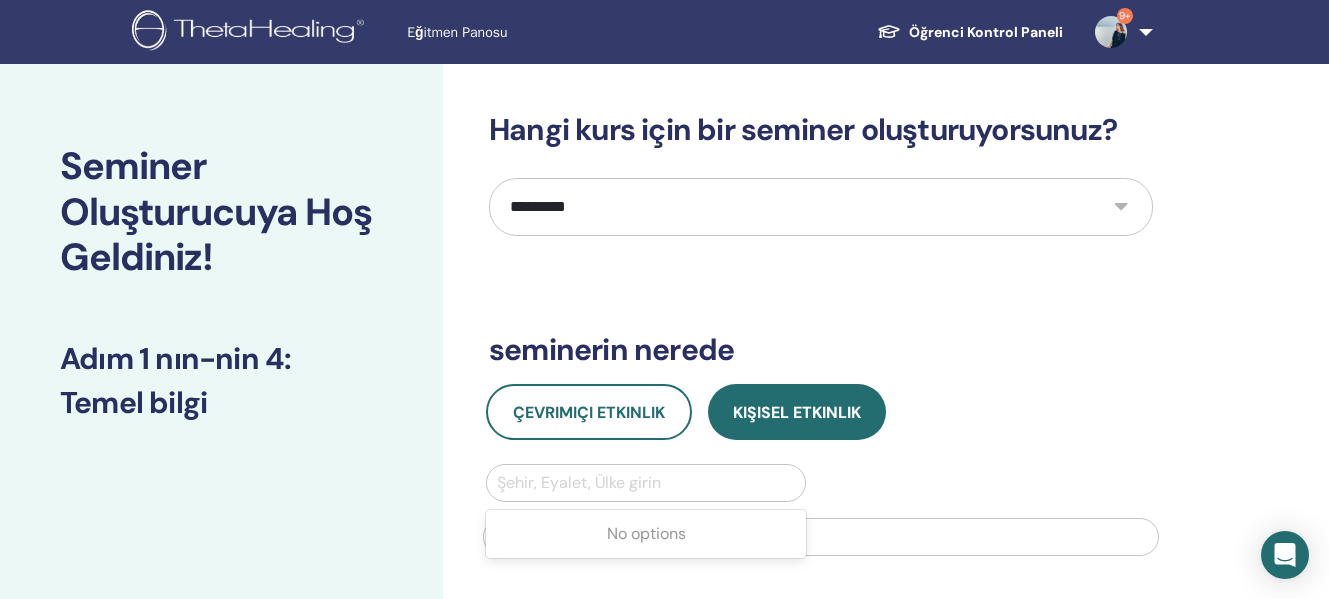 click at bounding box center [646, 483] 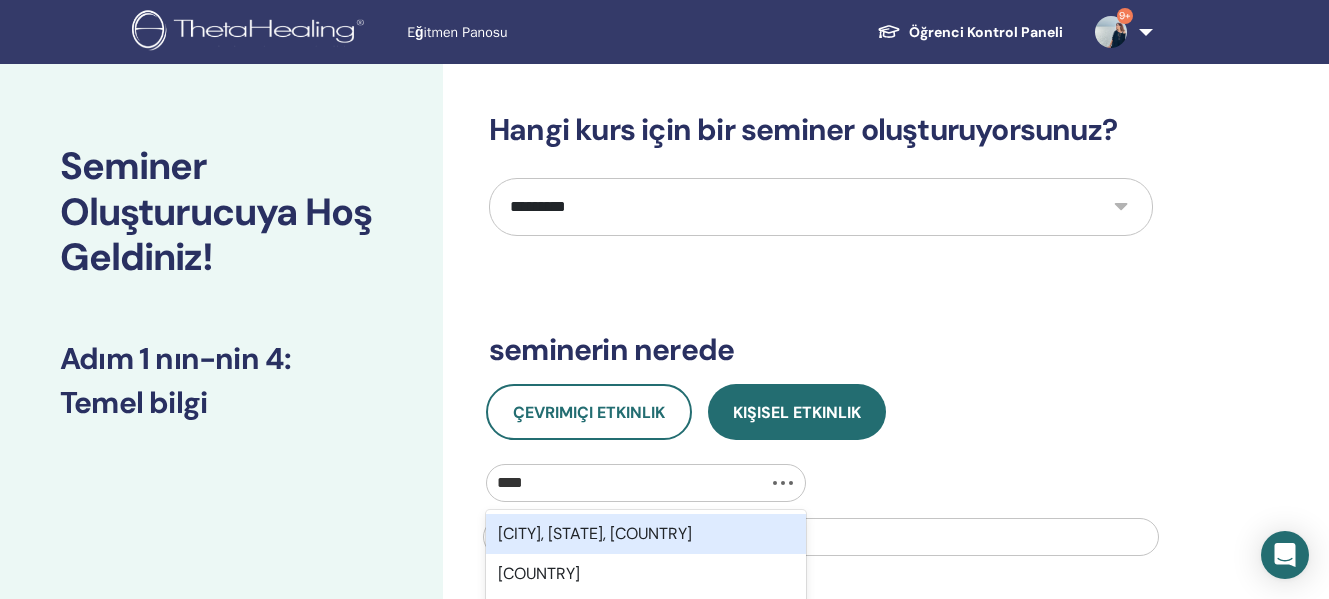 type on "*****" 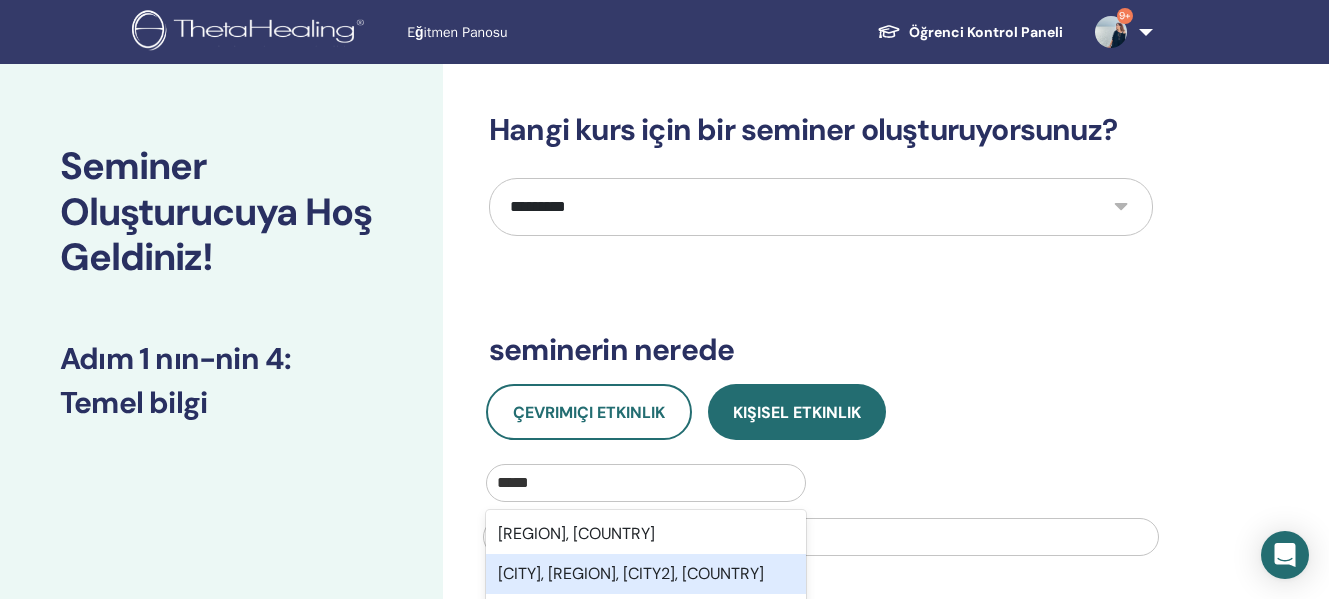 click on "Mordoğan, Karaburun, İzmir, TUR" at bounding box center (646, 574) 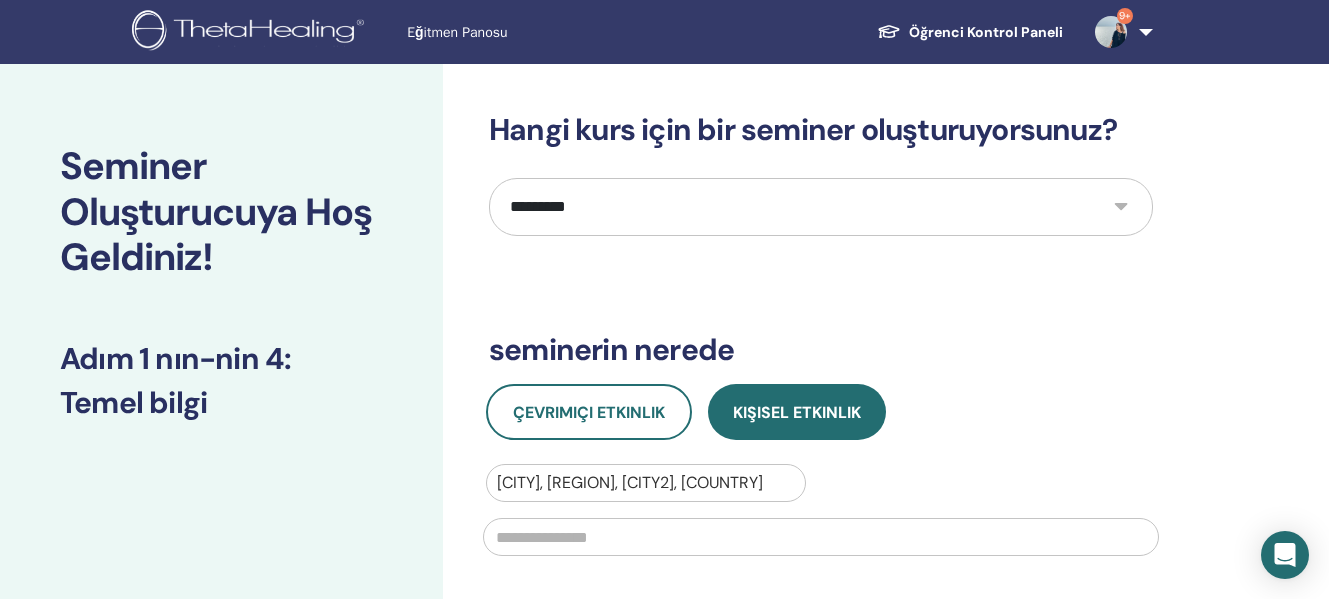 click at bounding box center (821, 537) 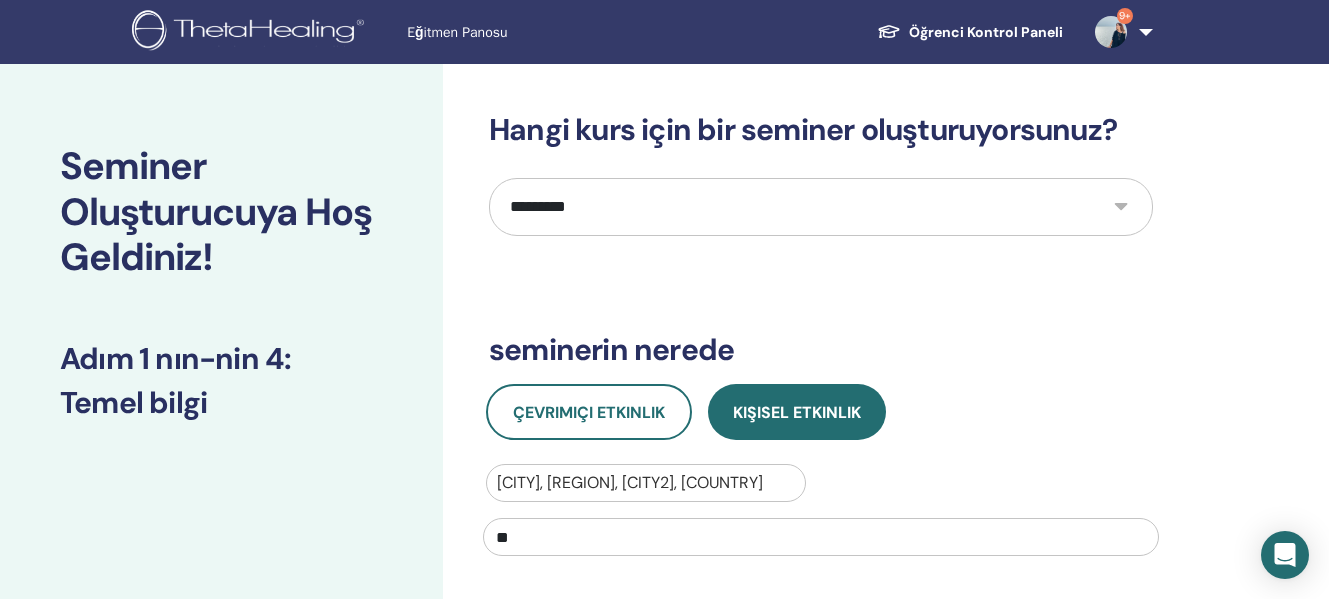 type on "*" 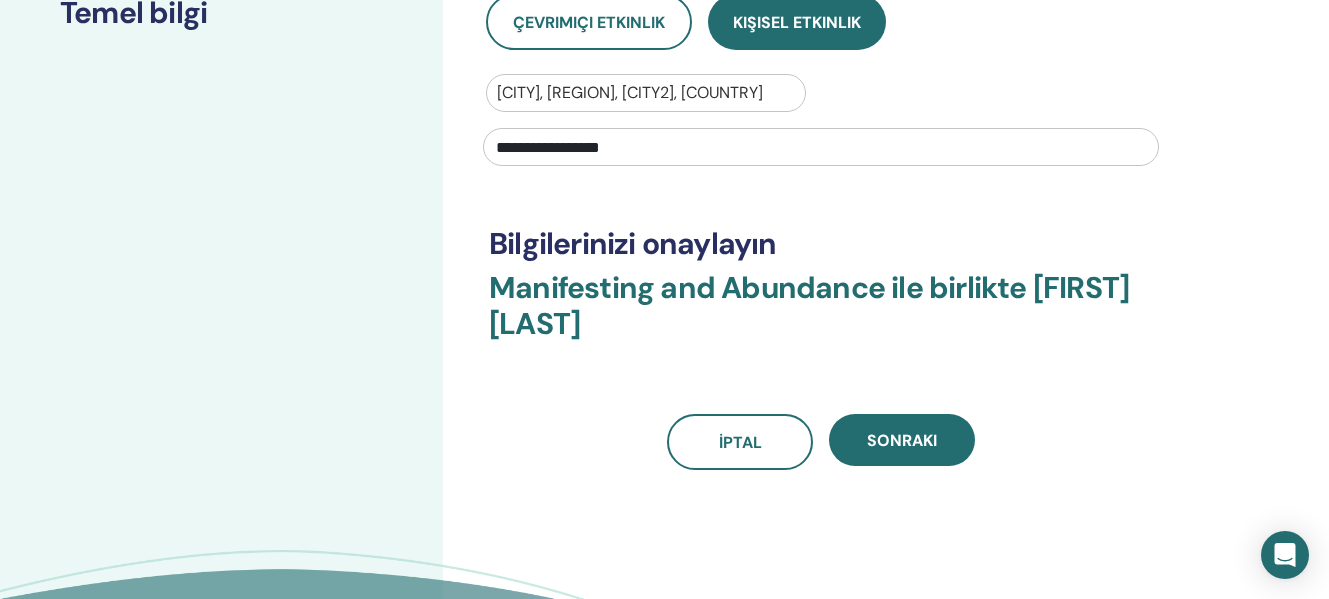 scroll, scrollTop: 473, scrollLeft: 0, axis: vertical 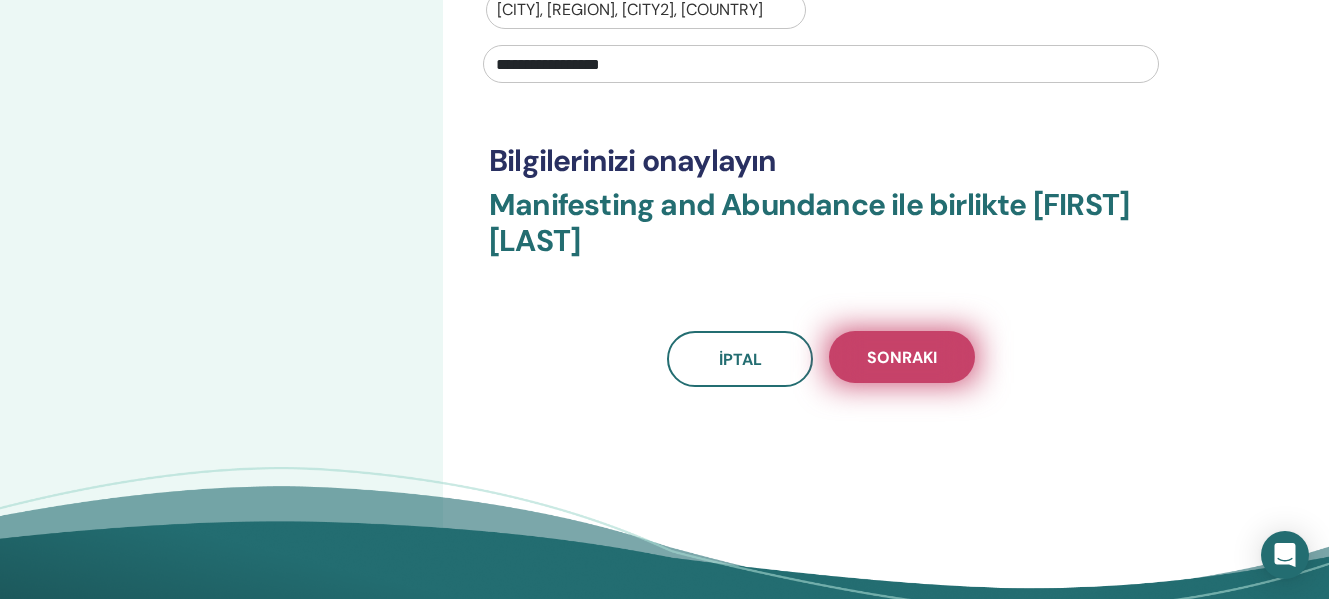 type on "**********" 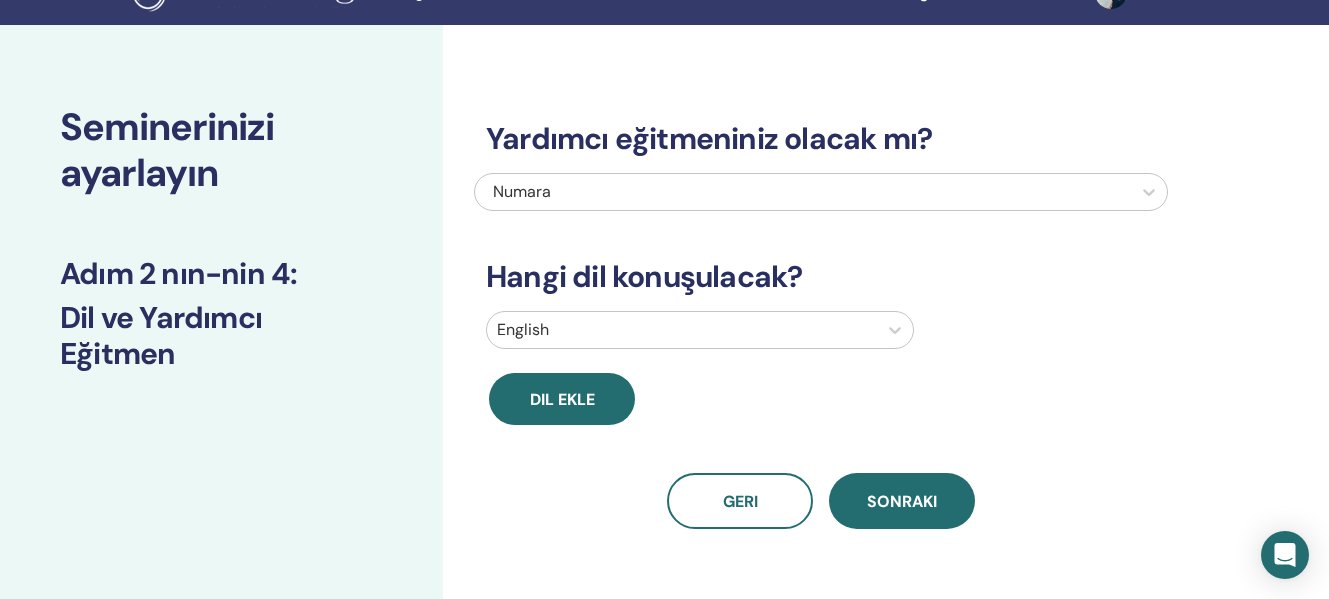 scroll, scrollTop: 0, scrollLeft: 0, axis: both 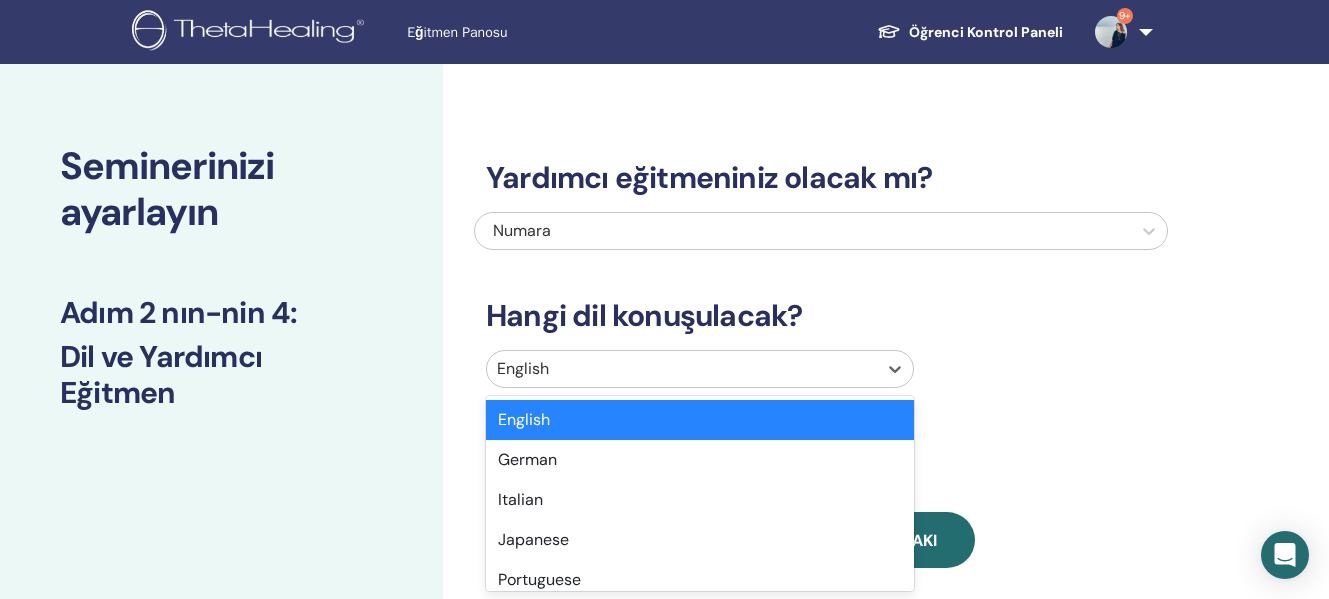 click at bounding box center [682, 369] 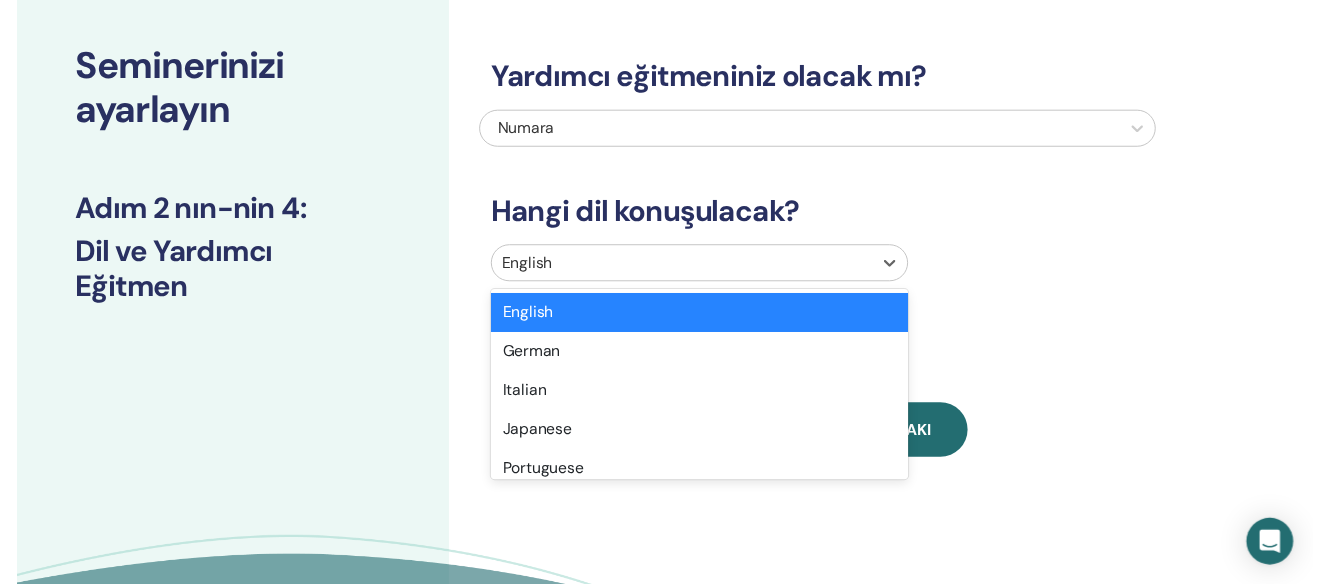 scroll, scrollTop: 105, scrollLeft: 0, axis: vertical 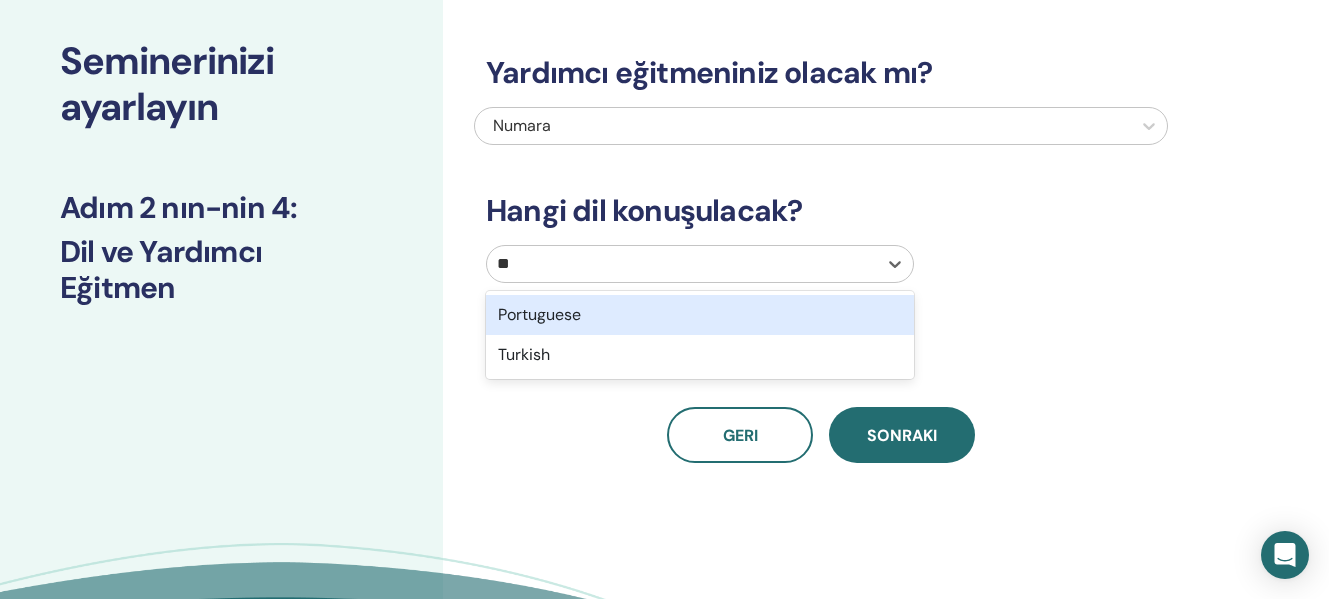type on "***" 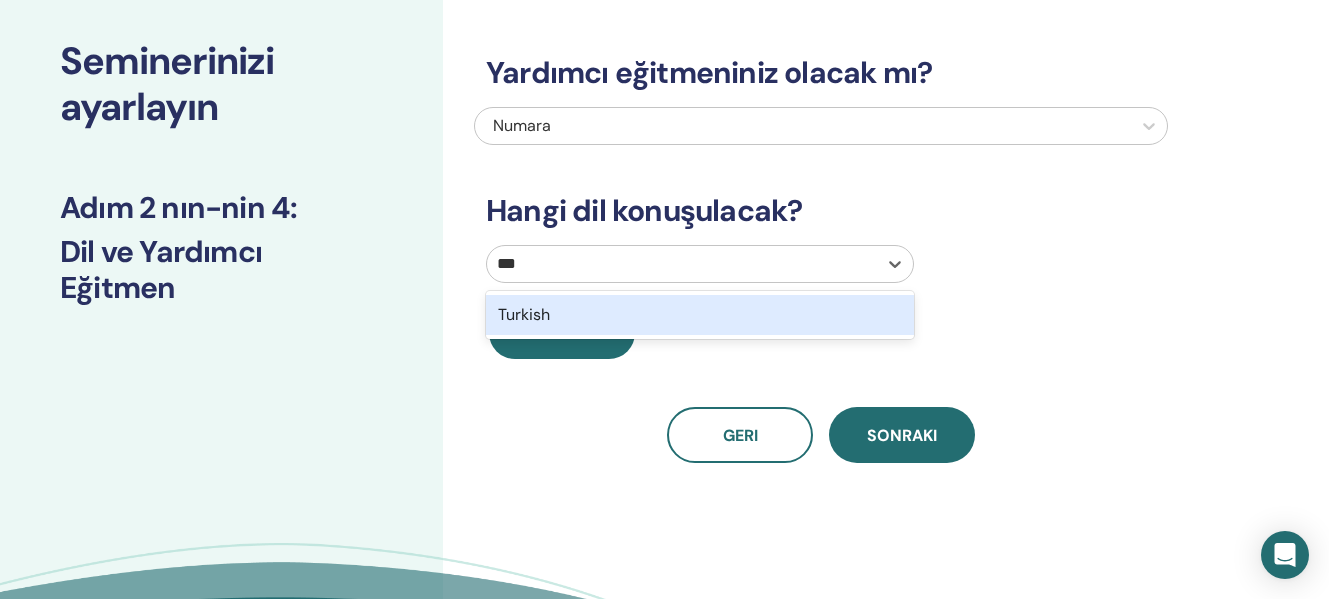 click on "Turkish" at bounding box center [700, 315] 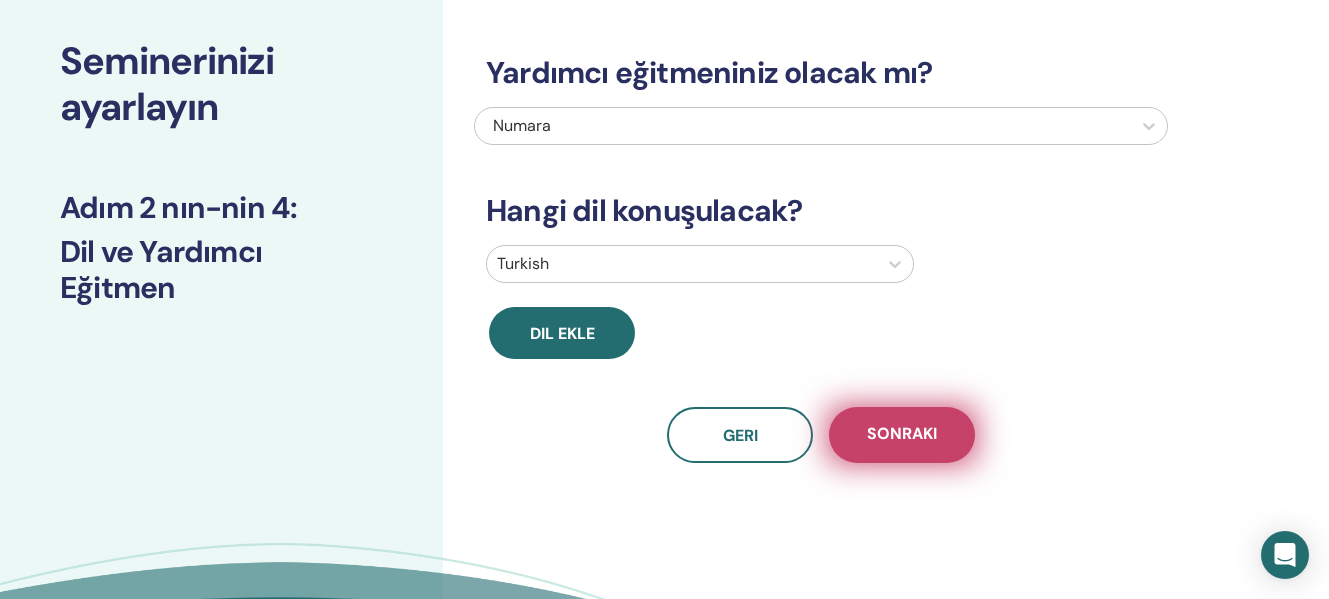 click on "Sonraki" at bounding box center (902, 435) 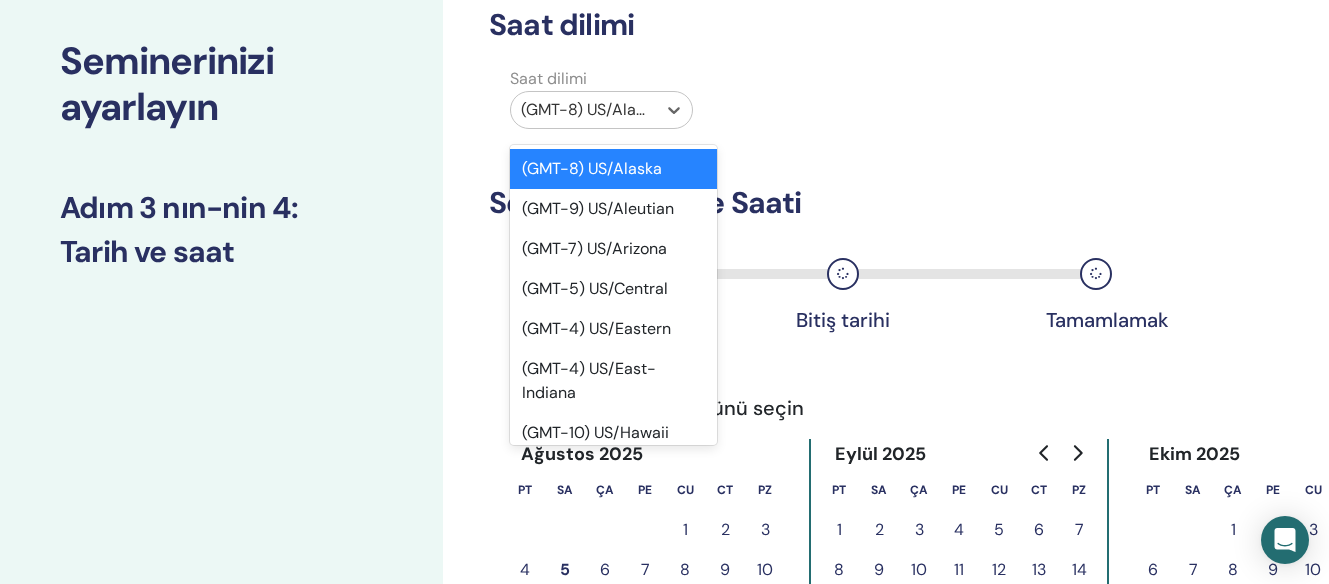 click at bounding box center (583, 110) 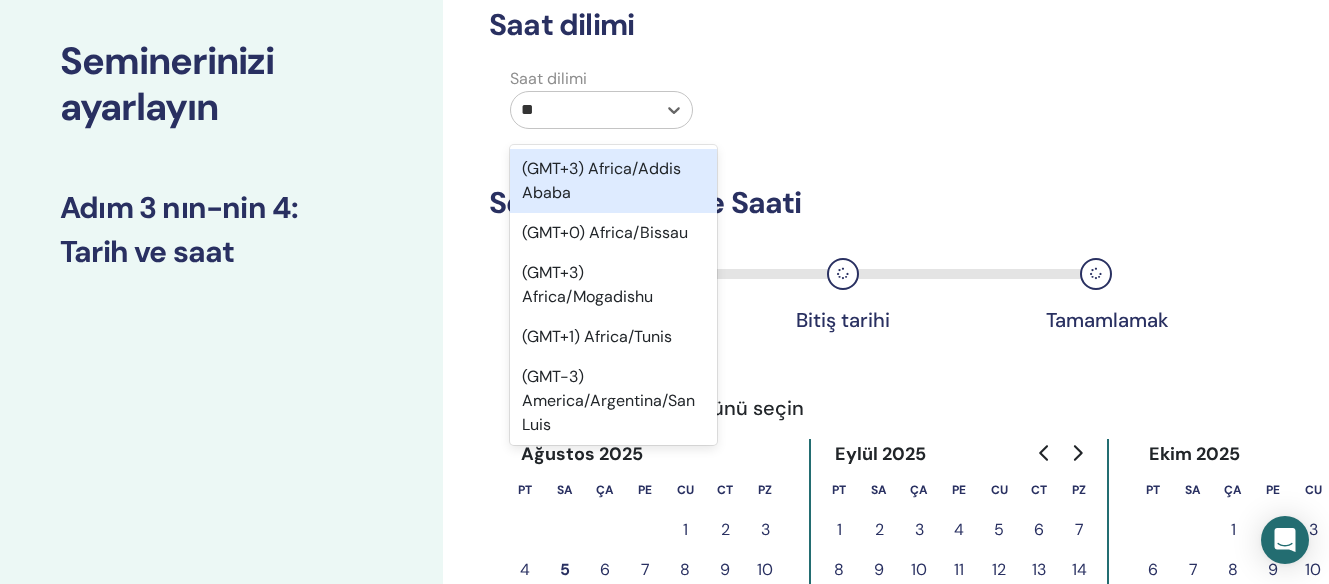 type on "***" 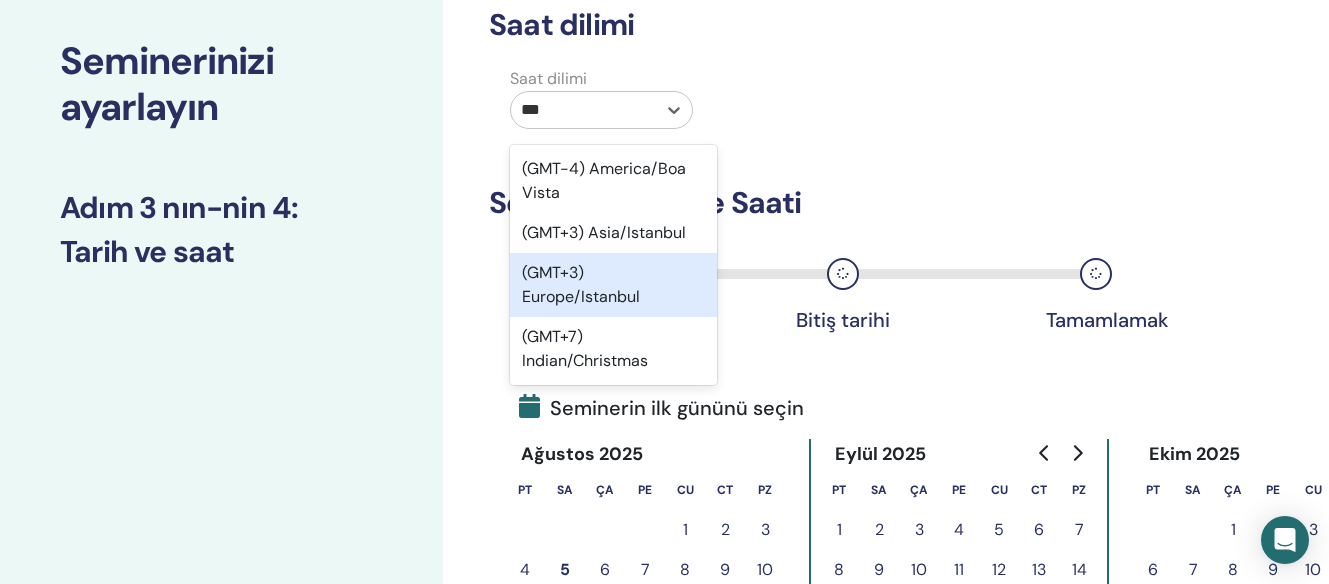click on "(GMT+3) Europe/Istanbul" at bounding box center (613, 285) 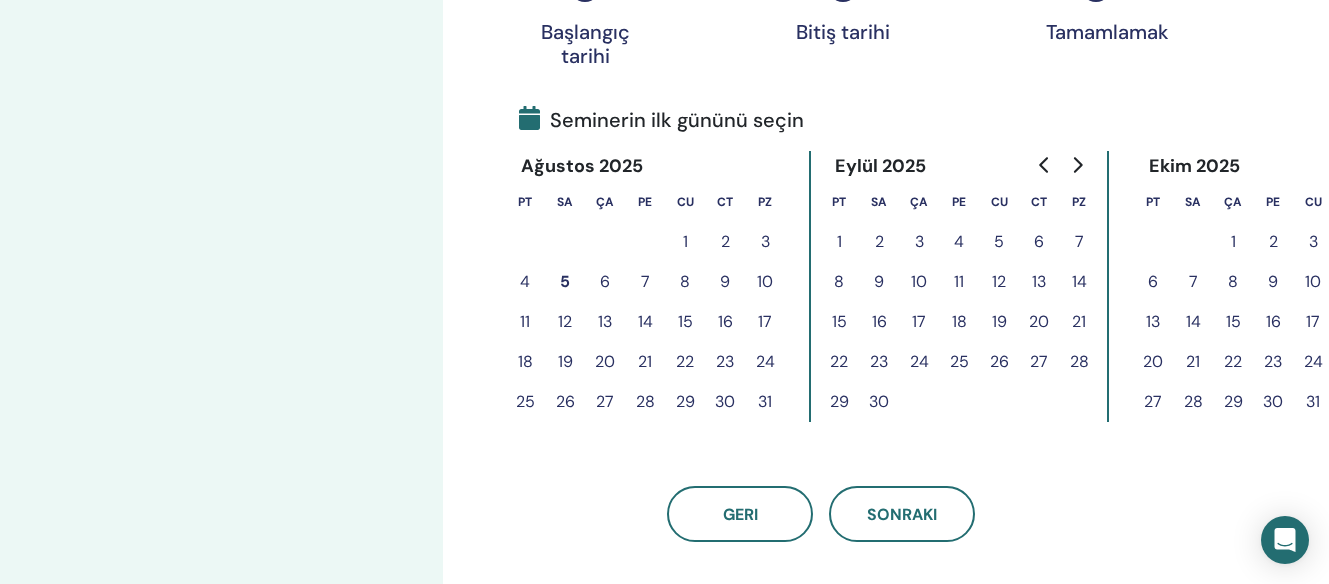 scroll, scrollTop: 420, scrollLeft: 0, axis: vertical 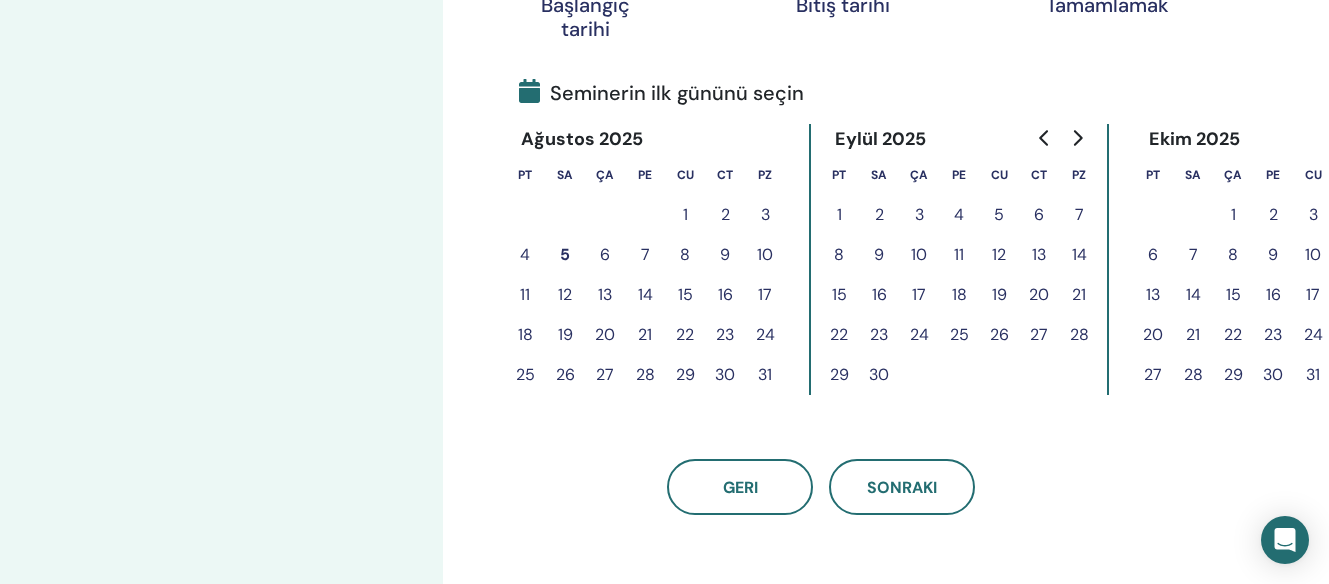 click on "9" at bounding box center (725, 255) 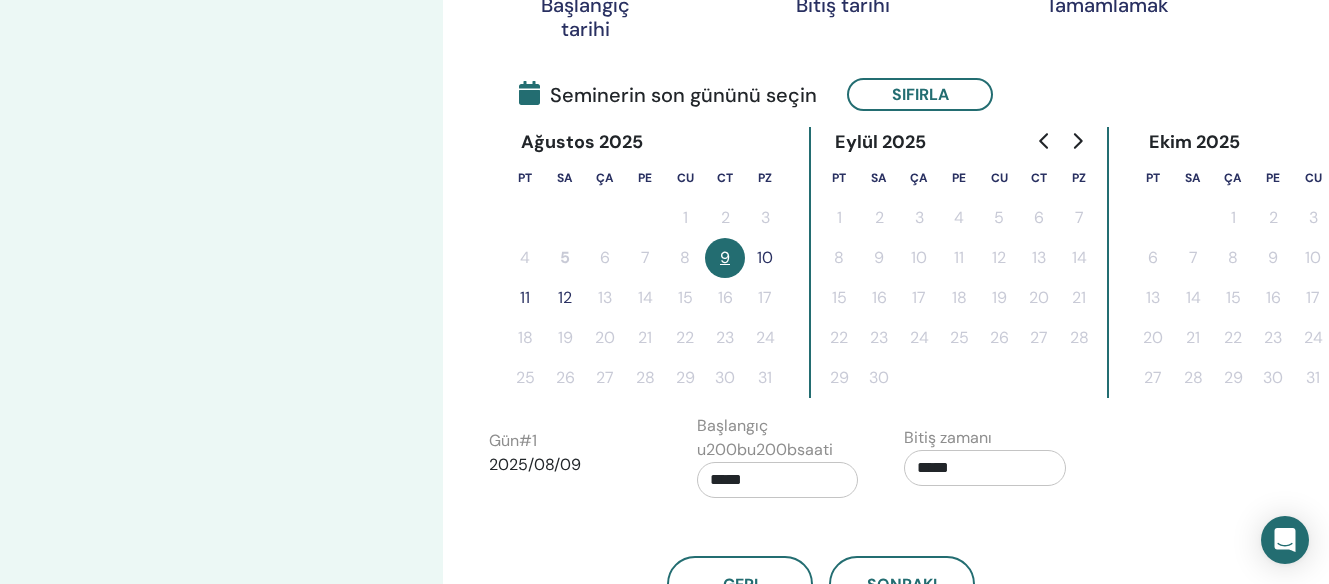 click on "10" at bounding box center (765, 258) 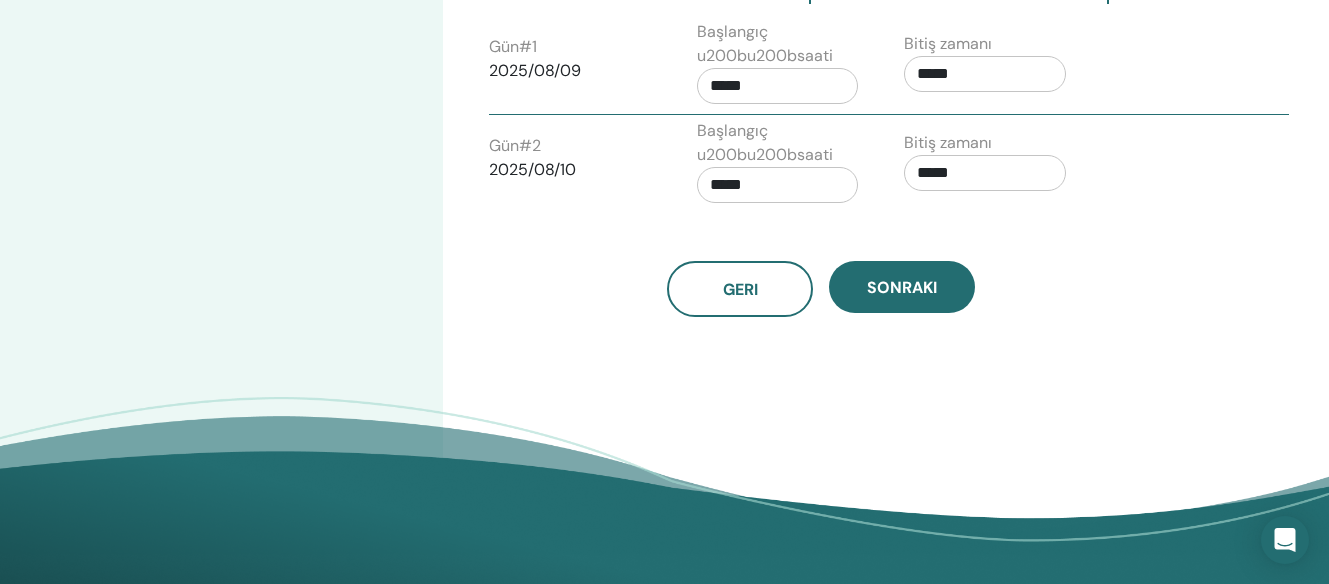 scroll, scrollTop: 858, scrollLeft: 0, axis: vertical 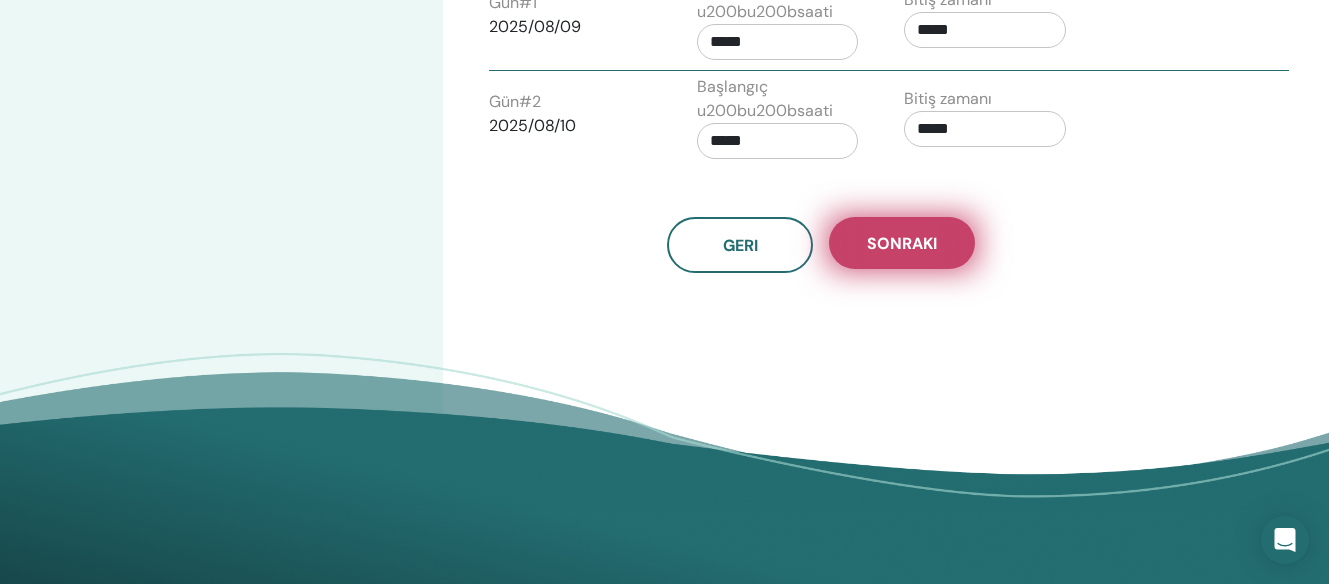 click on "Sonraki" at bounding box center [902, 243] 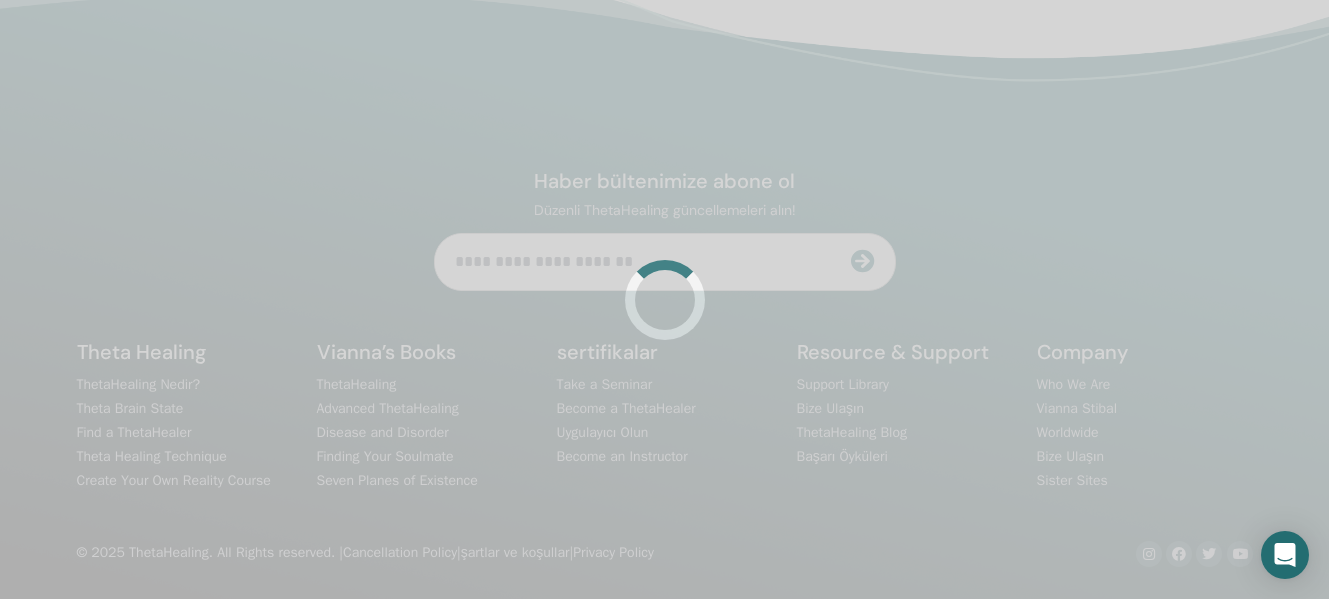 scroll, scrollTop: 858, scrollLeft: 0, axis: vertical 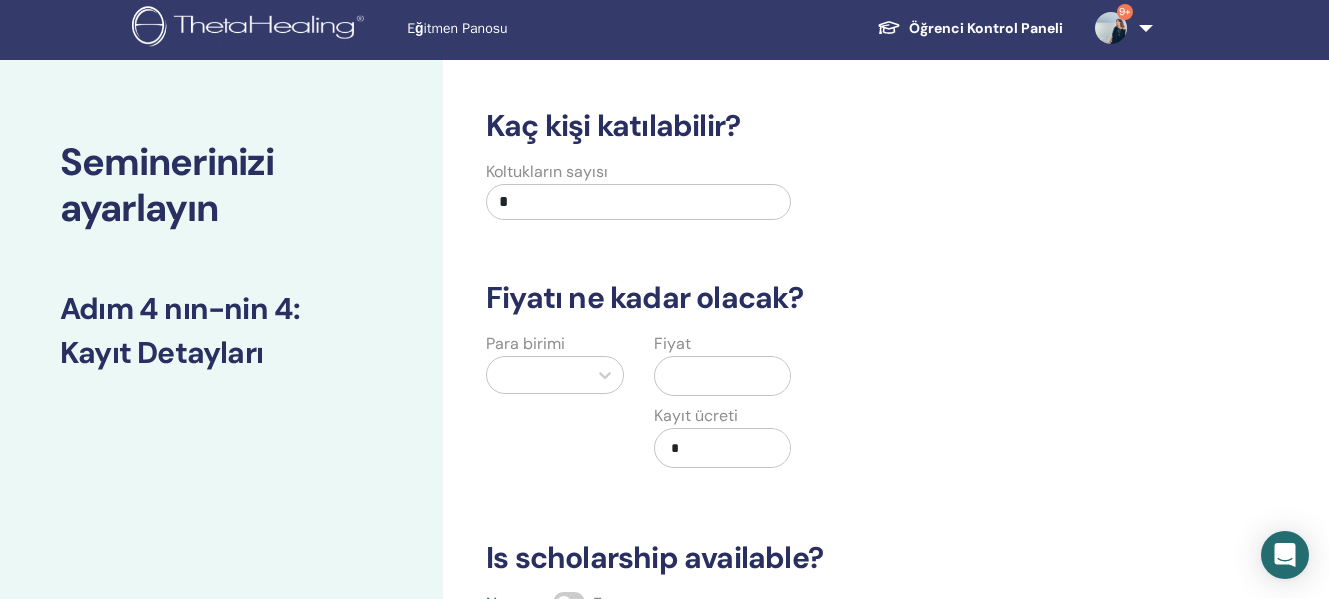 click on "*" at bounding box center (638, 202) 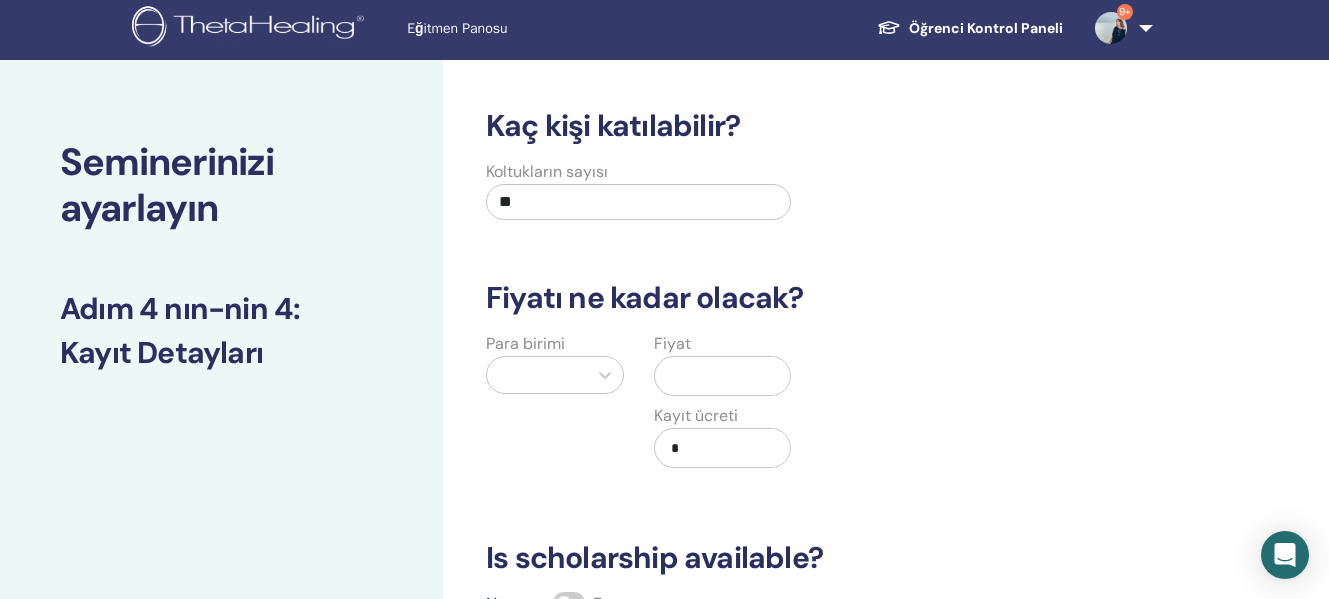 type on "**" 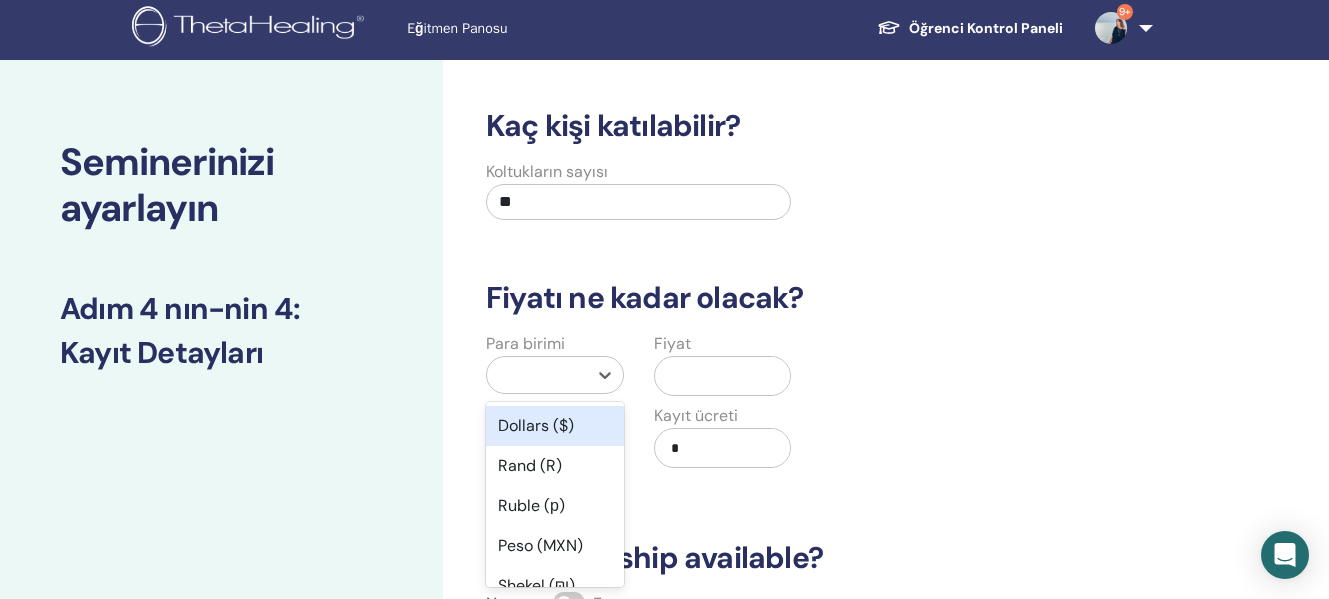 click at bounding box center [537, 375] 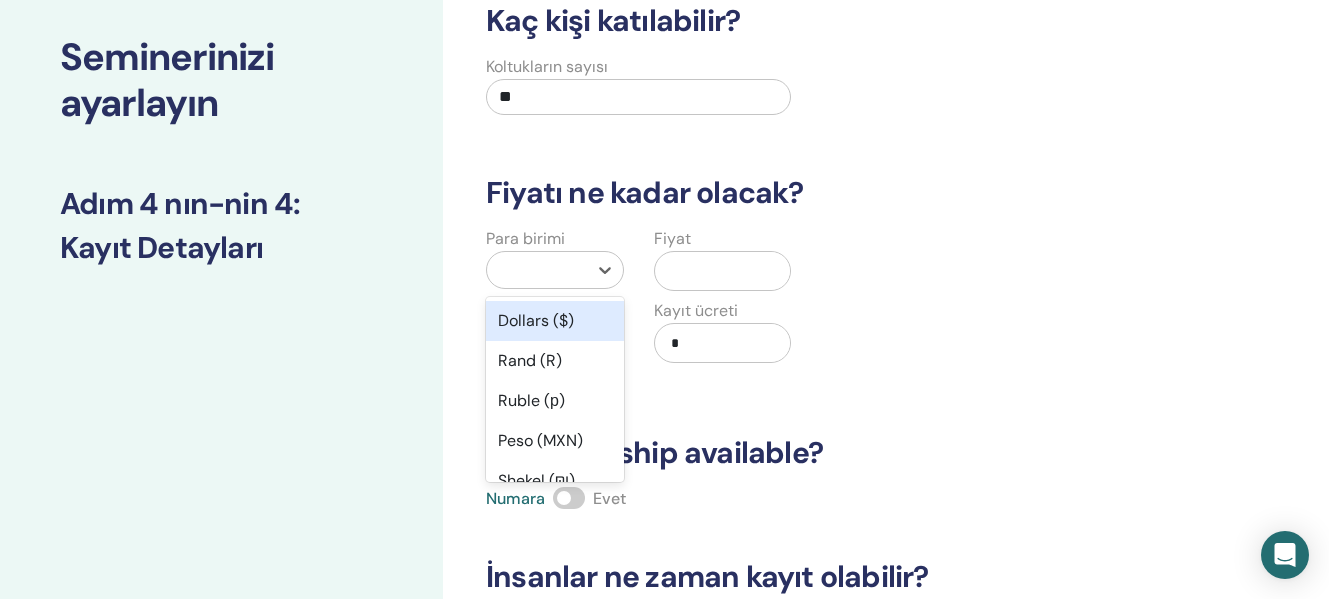 scroll, scrollTop: 115, scrollLeft: 0, axis: vertical 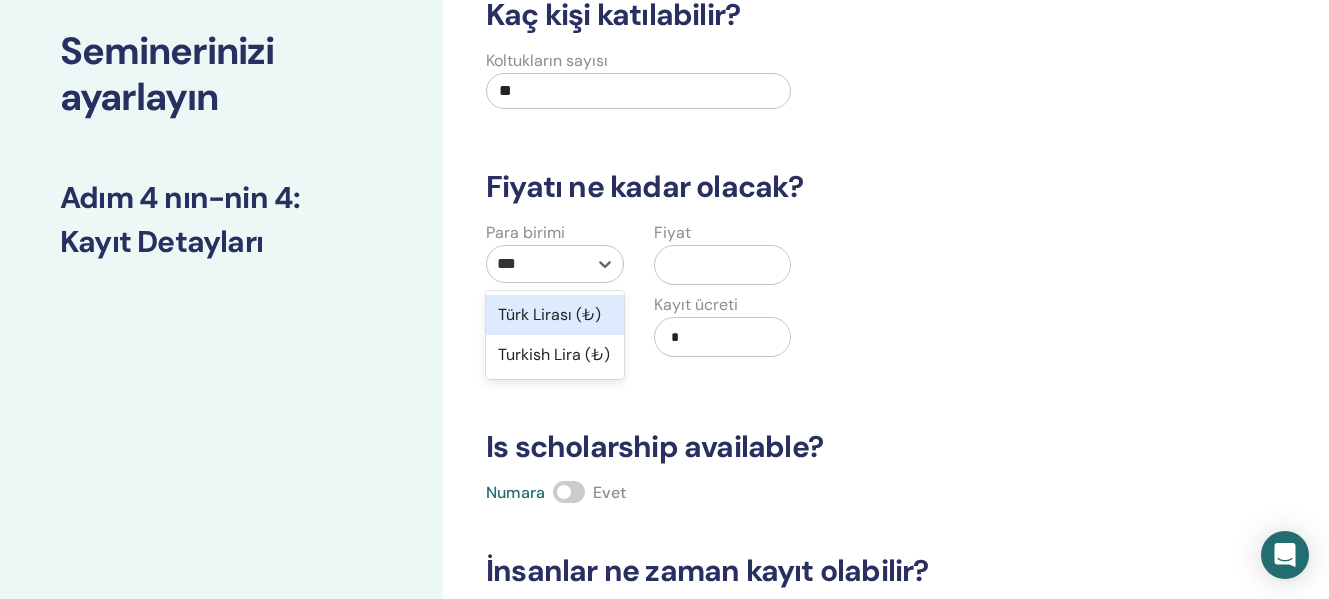 type on "****" 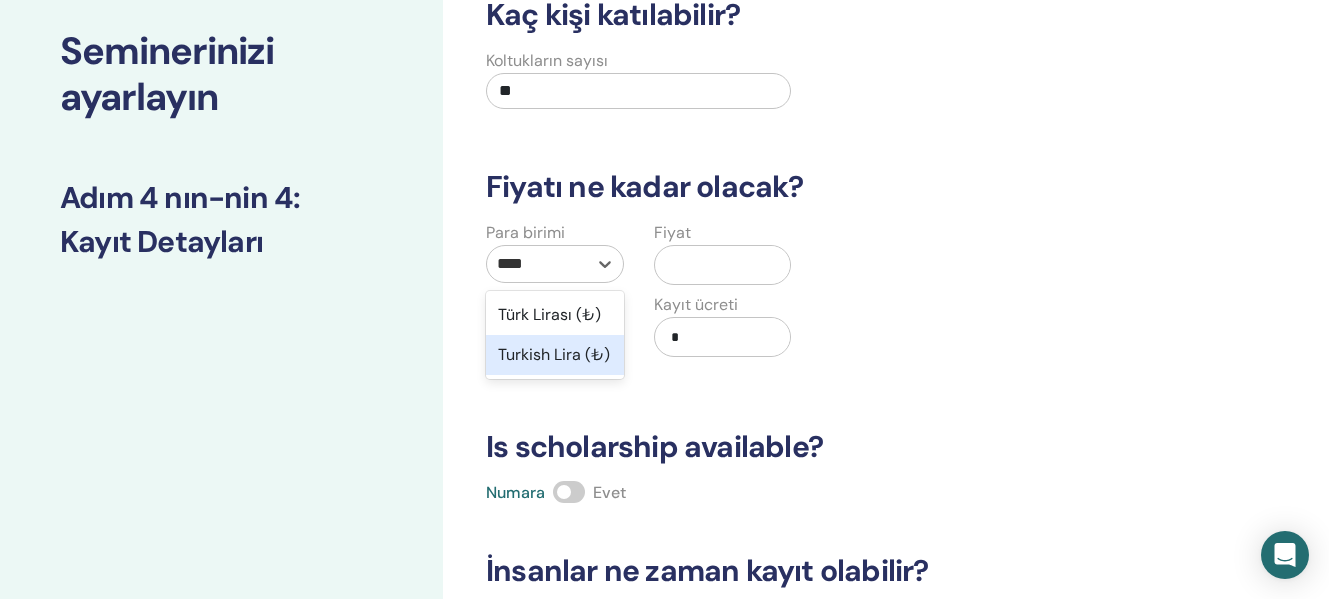 click on "Turkish Lira (₺)" at bounding box center [555, 355] 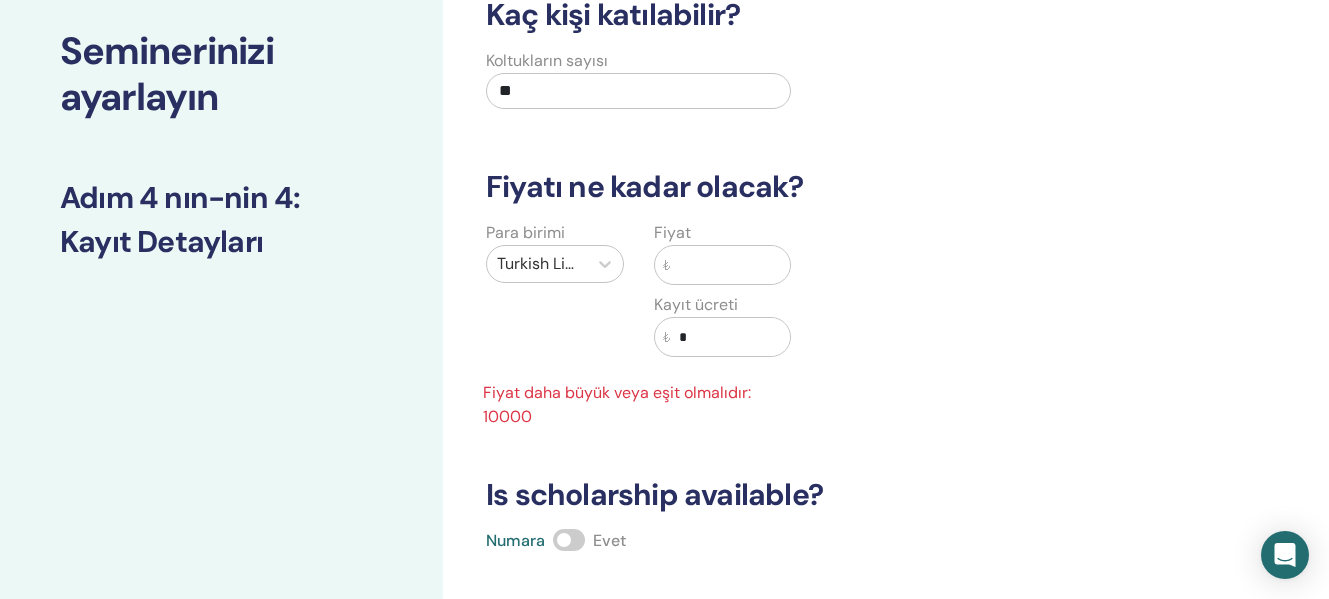 click at bounding box center [731, 265] 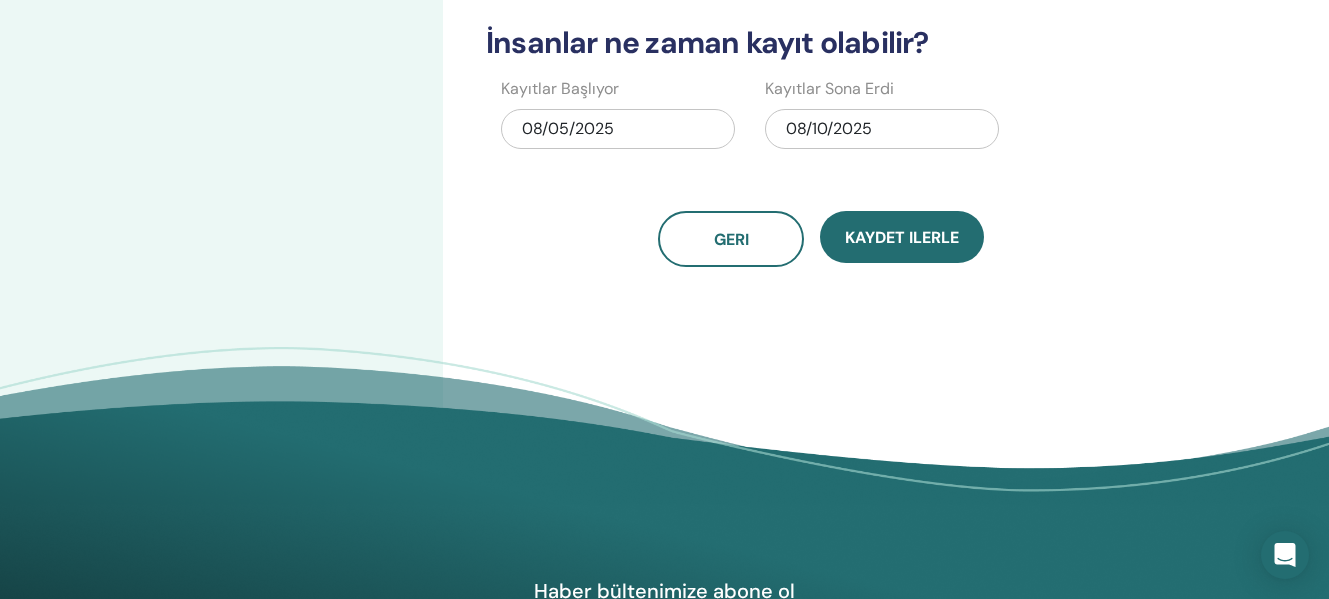 scroll, scrollTop: 655, scrollLeft: 0, axis: vertical 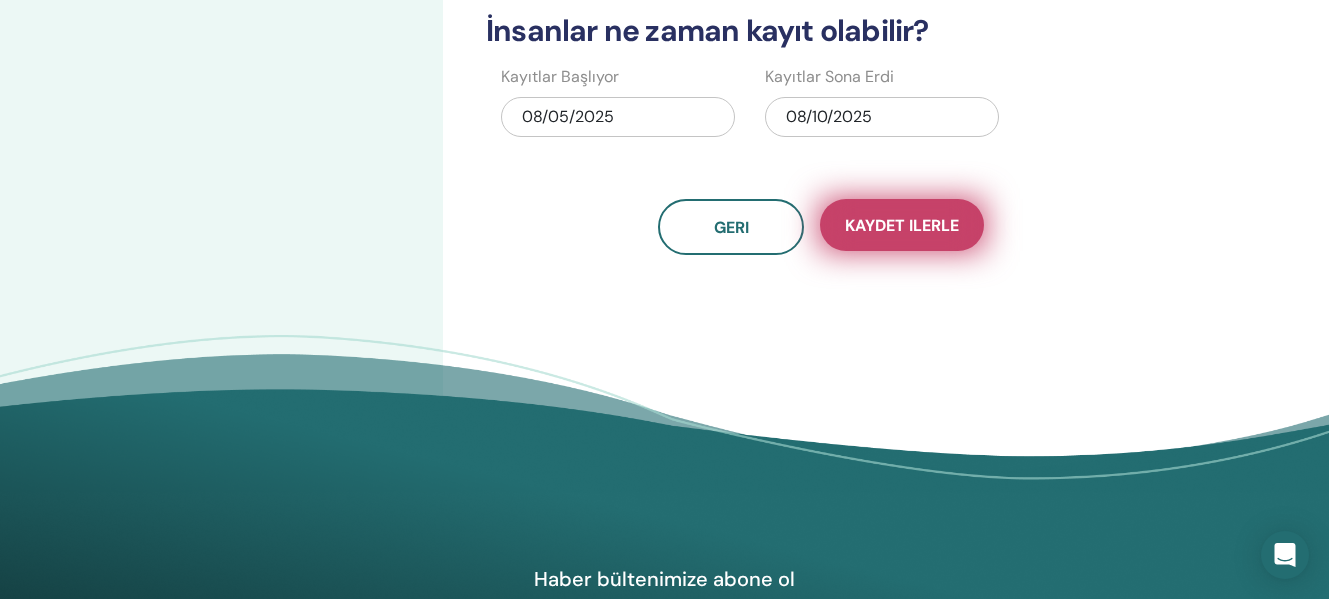 type on "*****" 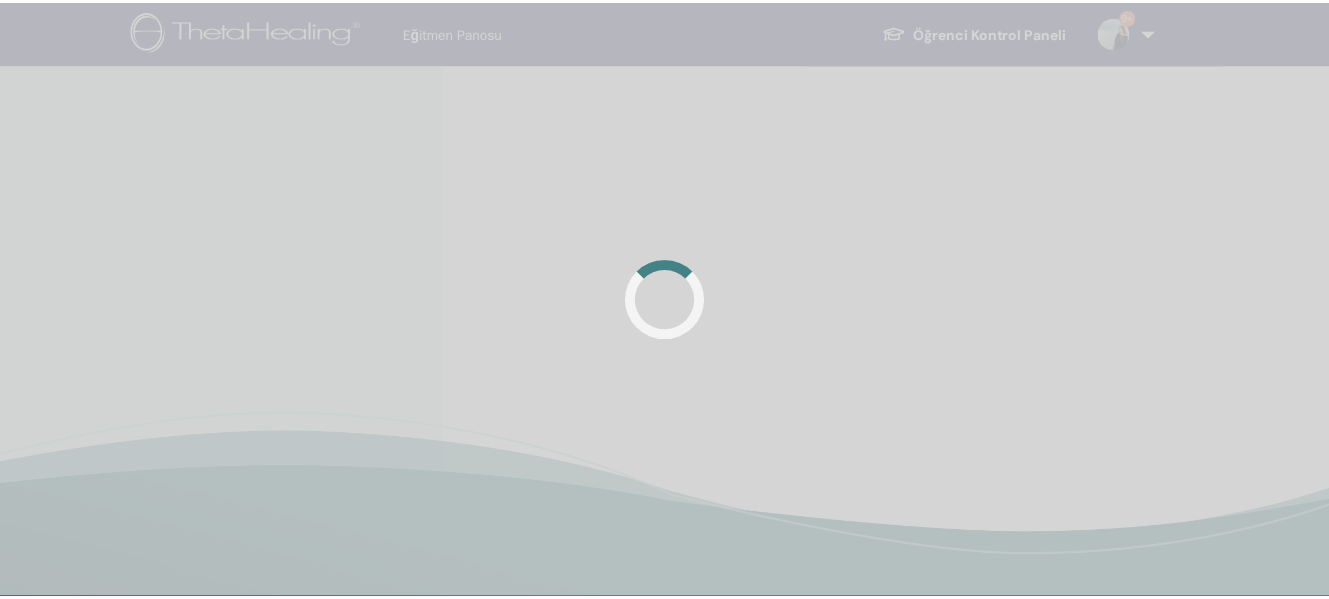 scroll, scrollTop: 0, scrollLeft: 0, axis: both 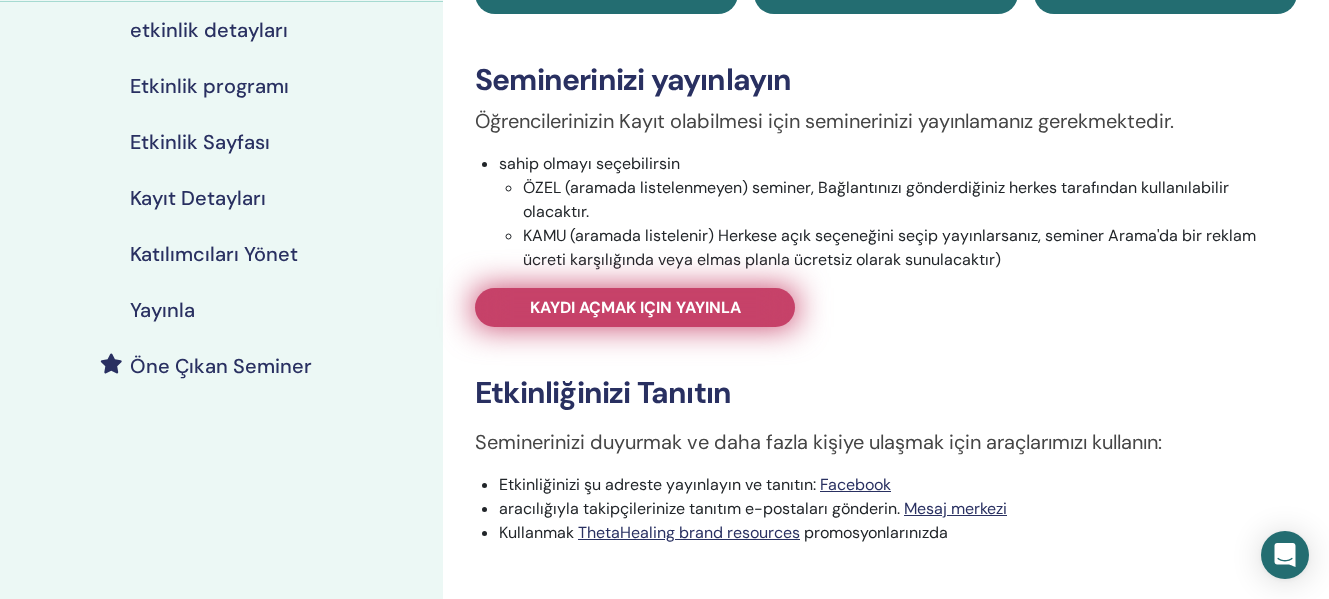 click on "Kaydı açmak için yayınla" at bounding box center [635, 307] 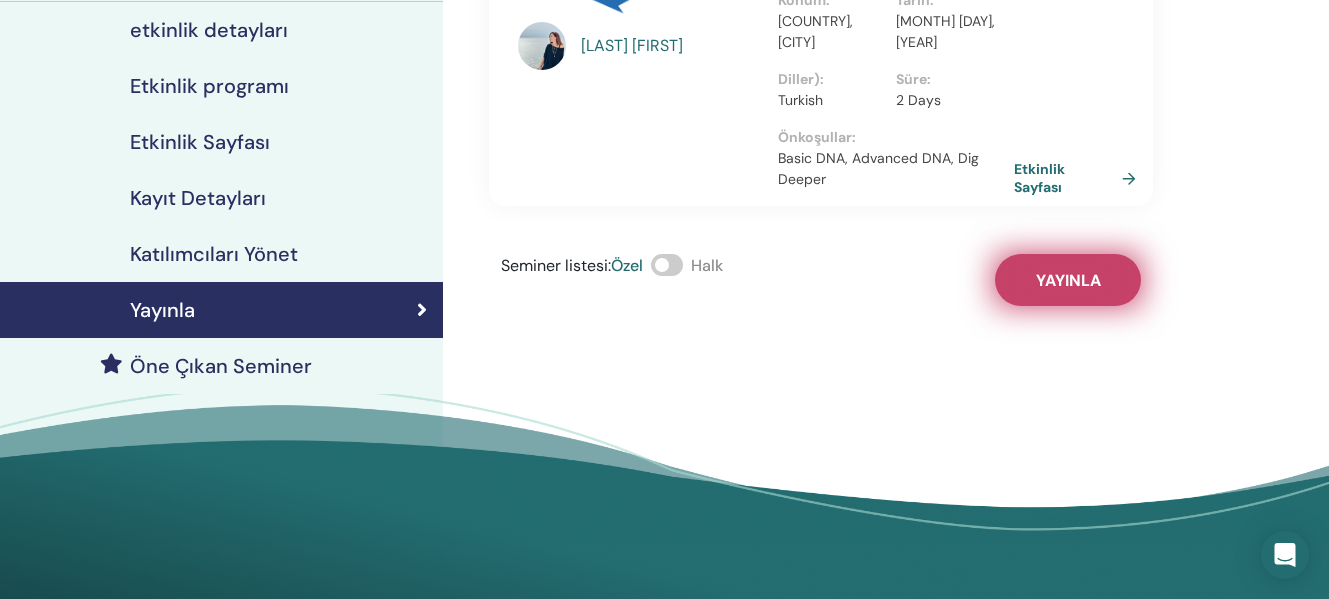 click on "Yayınla" at bounding box center [1068, 280] 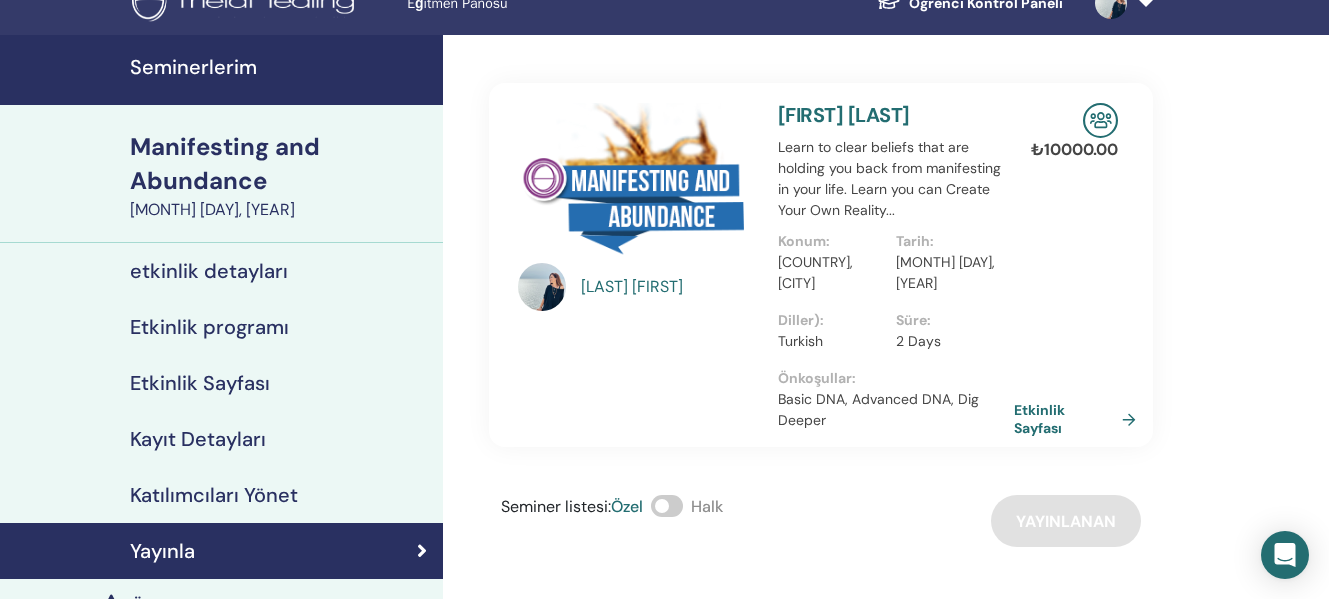 scroll, scrollTop: 27, scrollLeft: 0, axis: vertical 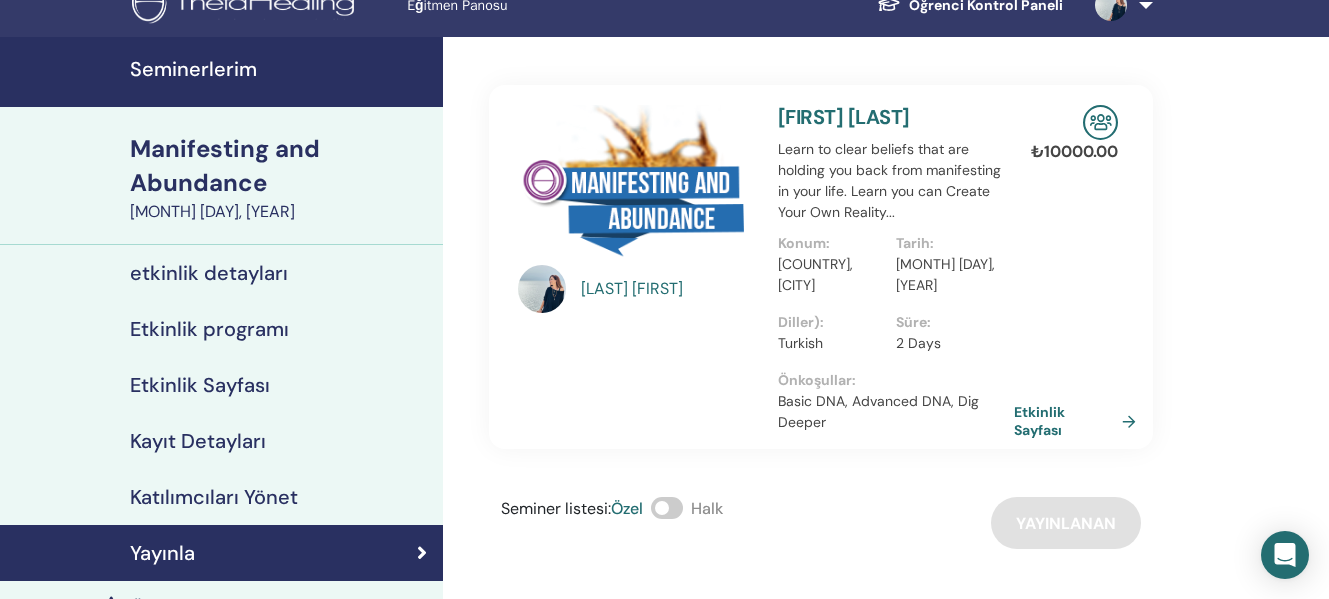 click on "Manifesting and Abundance" at bounding box center (280, 166) 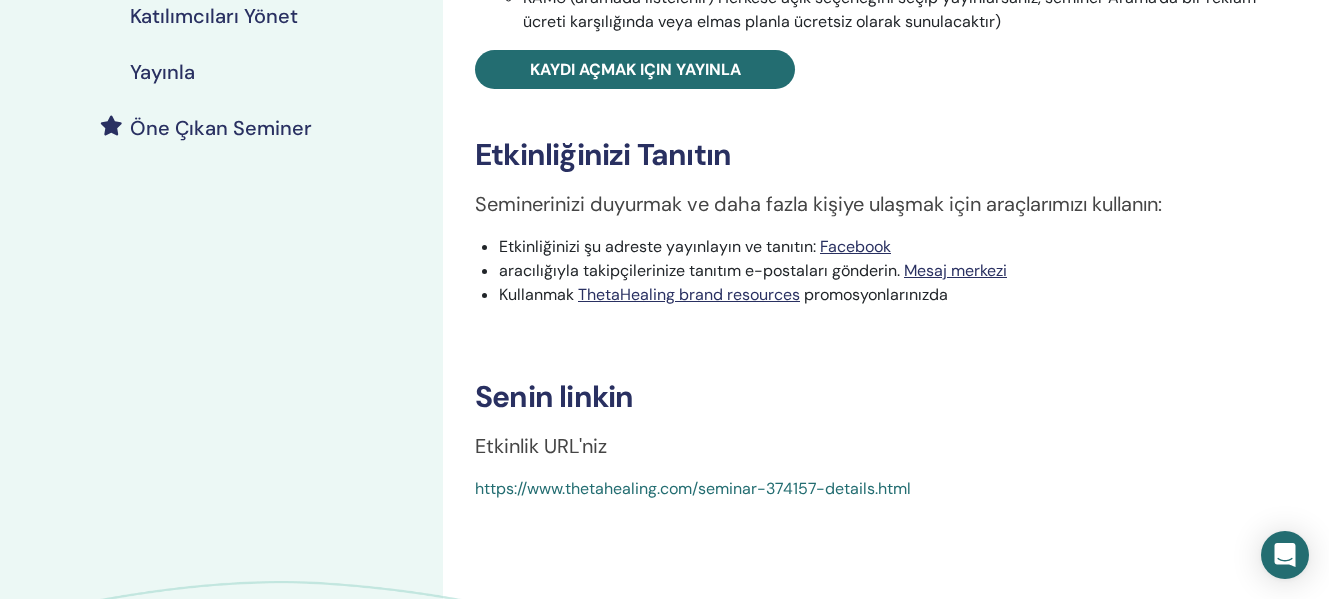 scroll, scrollTop: 517, scrollLeft: 0, axis: vertical 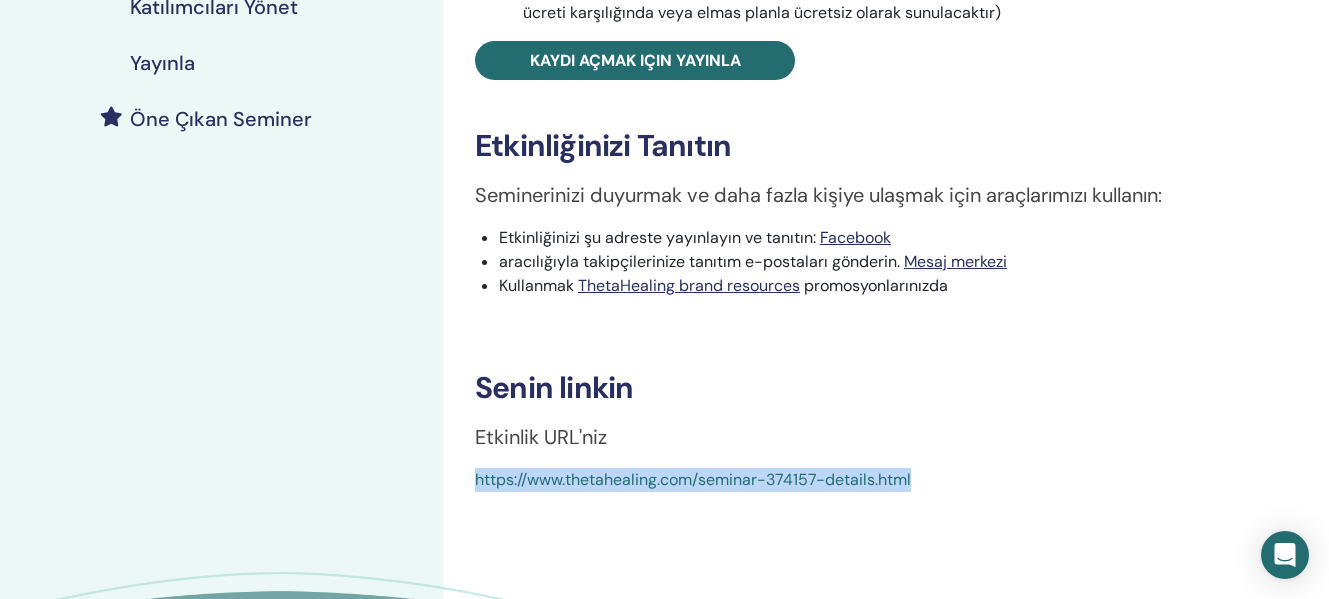drag, startPoint x: 922, startPoint y: 457, endPoint x: 448, endPoint y: 471, distance: 474.2067 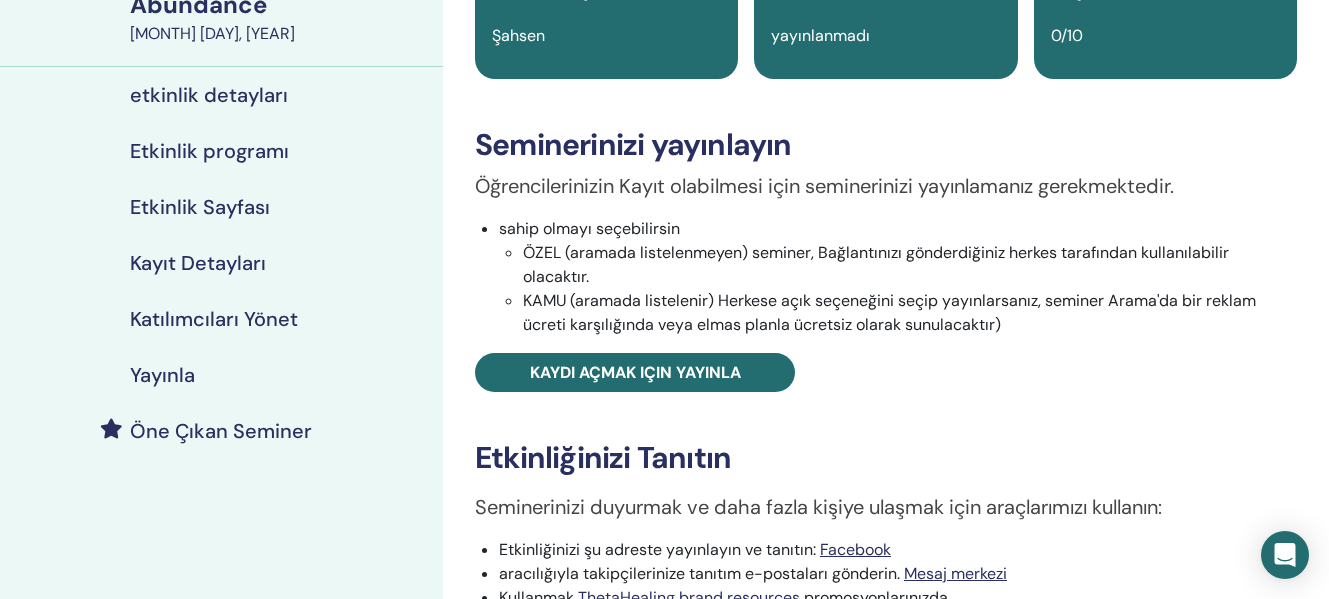 scroll, scrollTop: 0, scrollLeft: 0, axis: both 